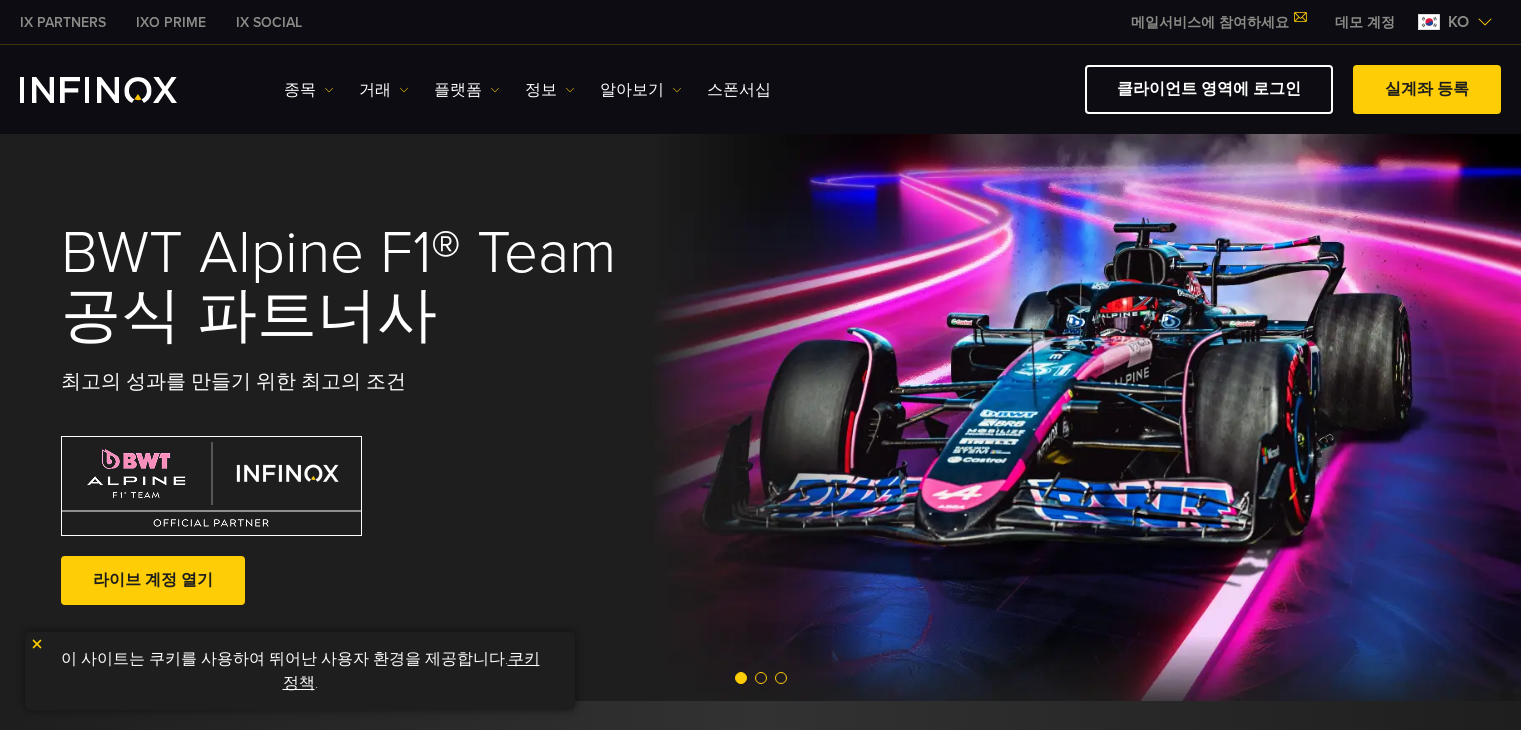 scroll, scrollTop: 0, scrollLeft: 0, axis: both 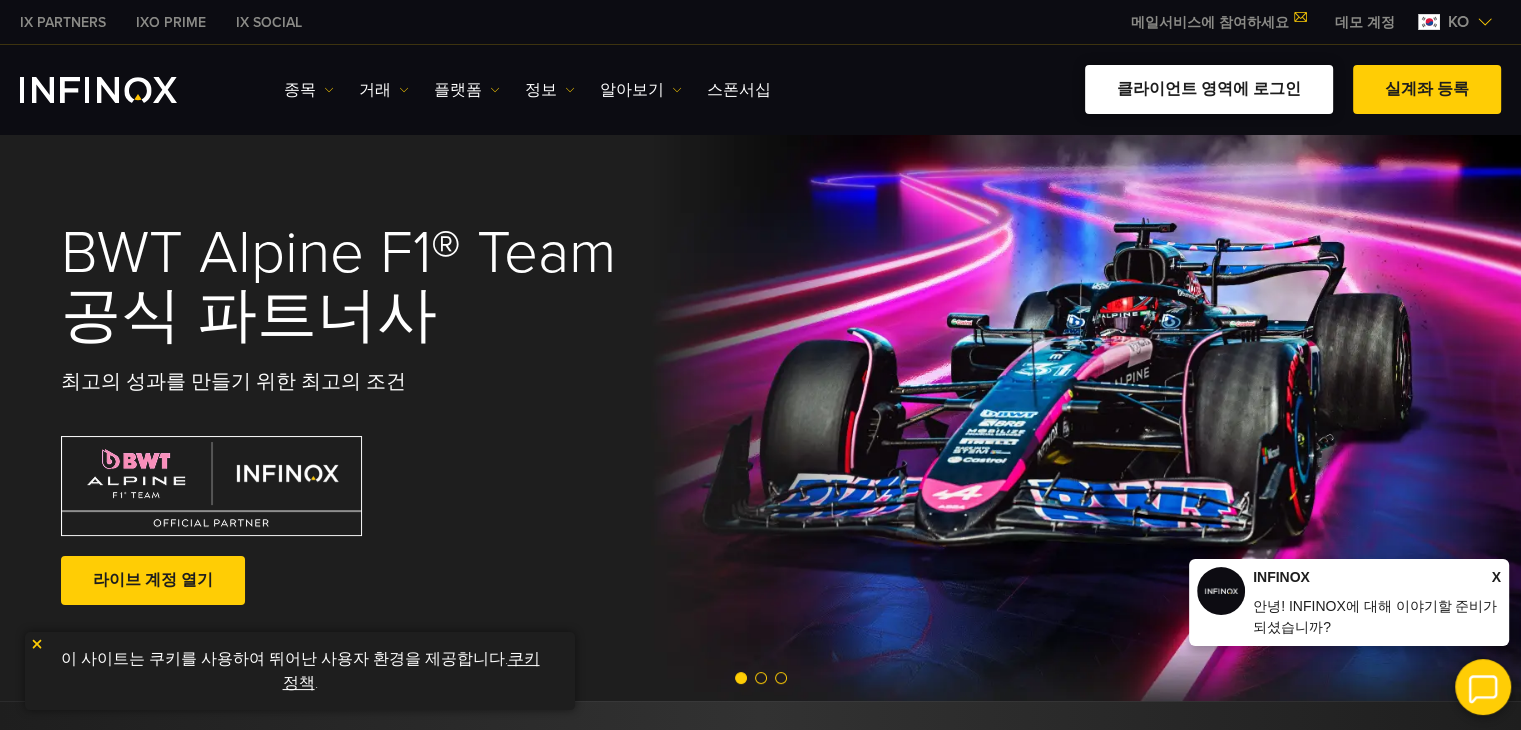 click on "클라이언트 영역에 로그인" at bounding box center (1209, 89) 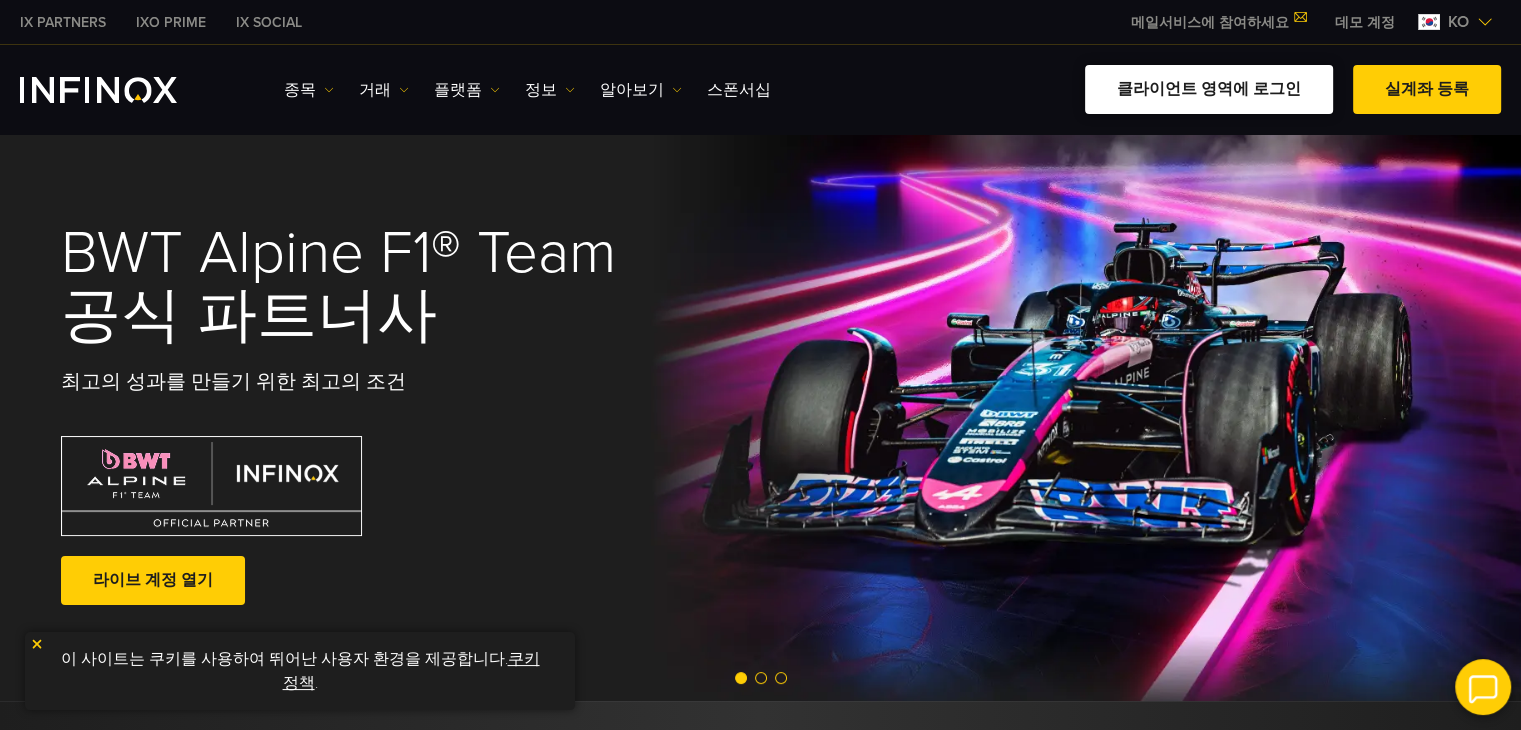 scroll, scrollTop: 0, scrollLeft: 0, axis: both 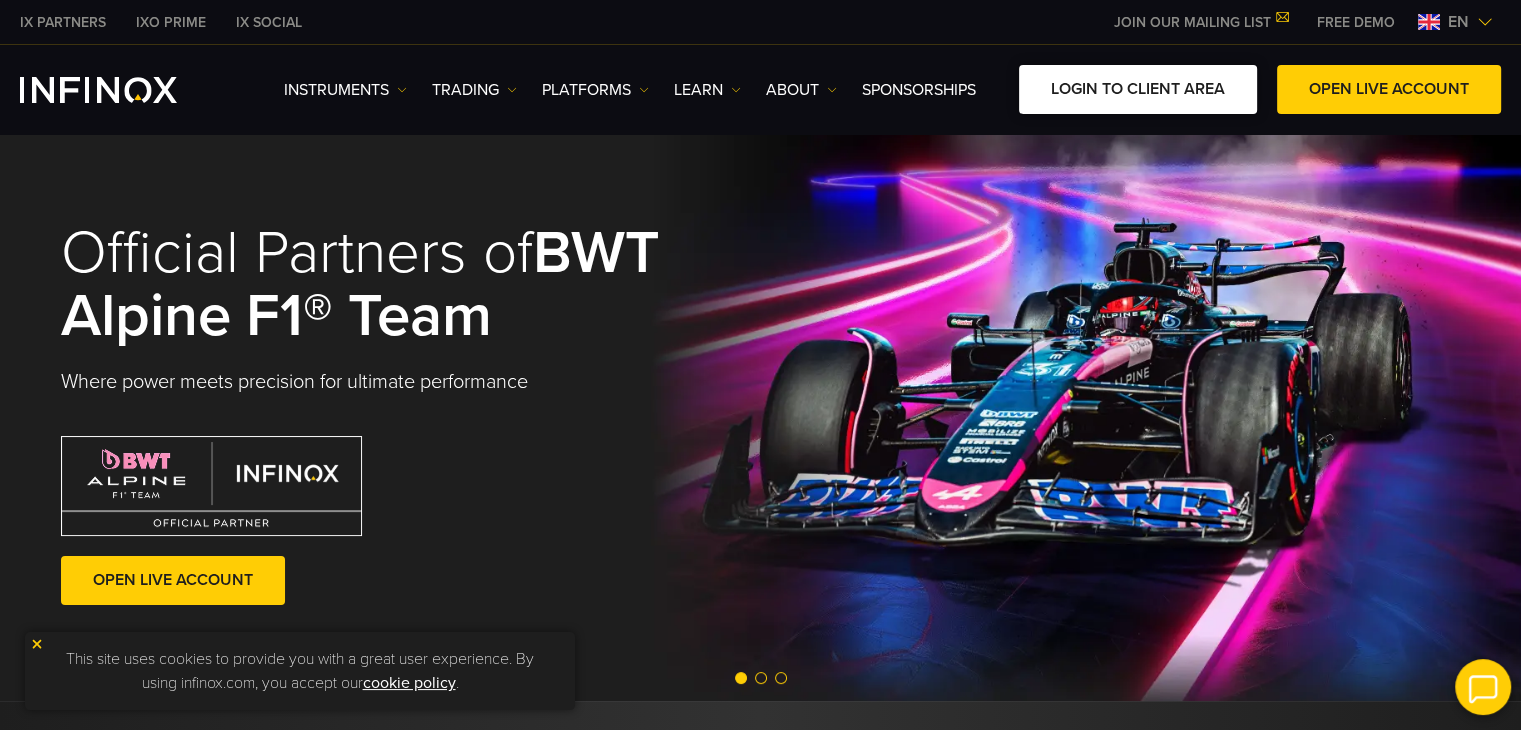 drag, startPoint x: 0, startPoint y: 0, endPoint x: 1176, endPoint y: 85, distance: 1179.0679 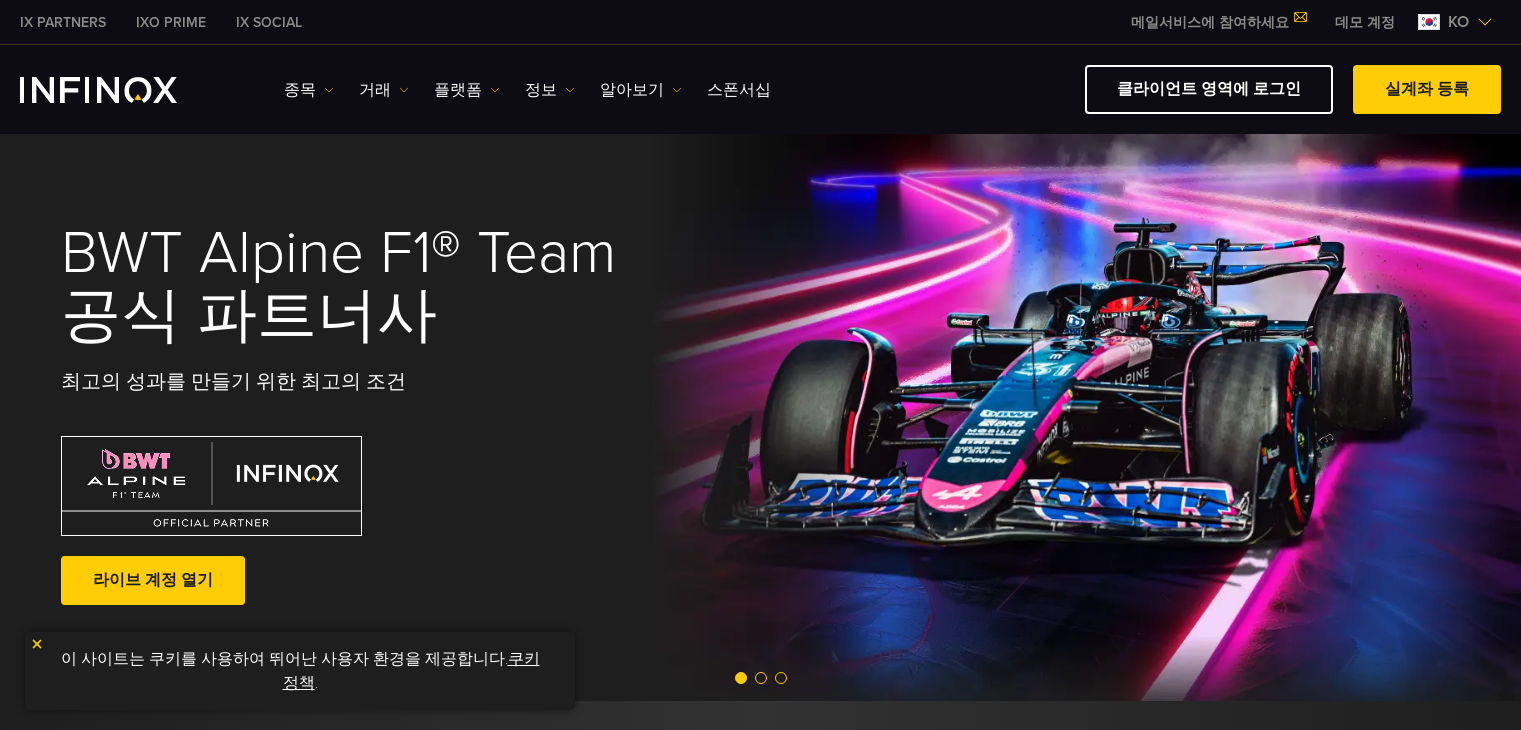 scroll, scrollTop: 0, scrollLeft: 0, axis: both 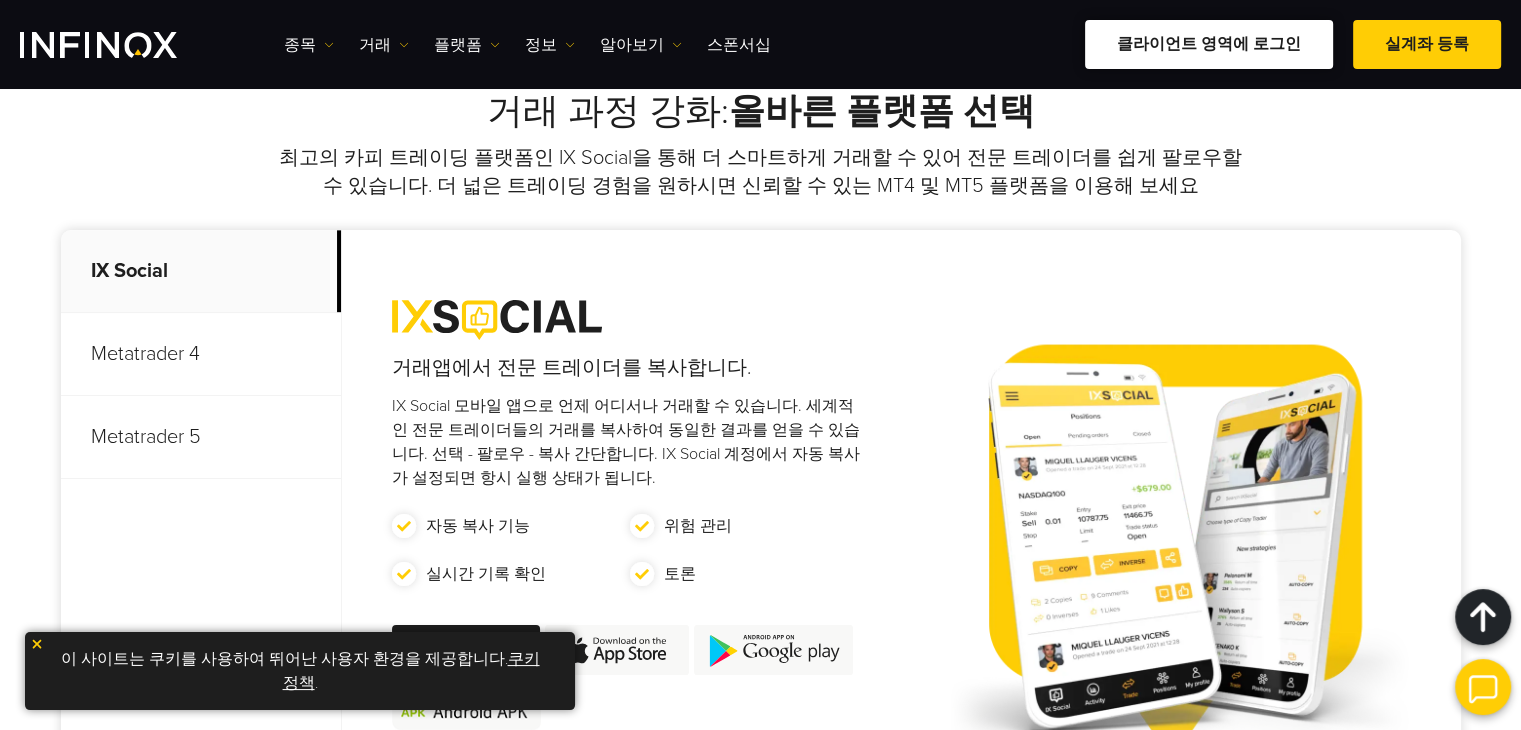 click on "클라이언트 영역에 로그인" at bounding box center (1209, 44) 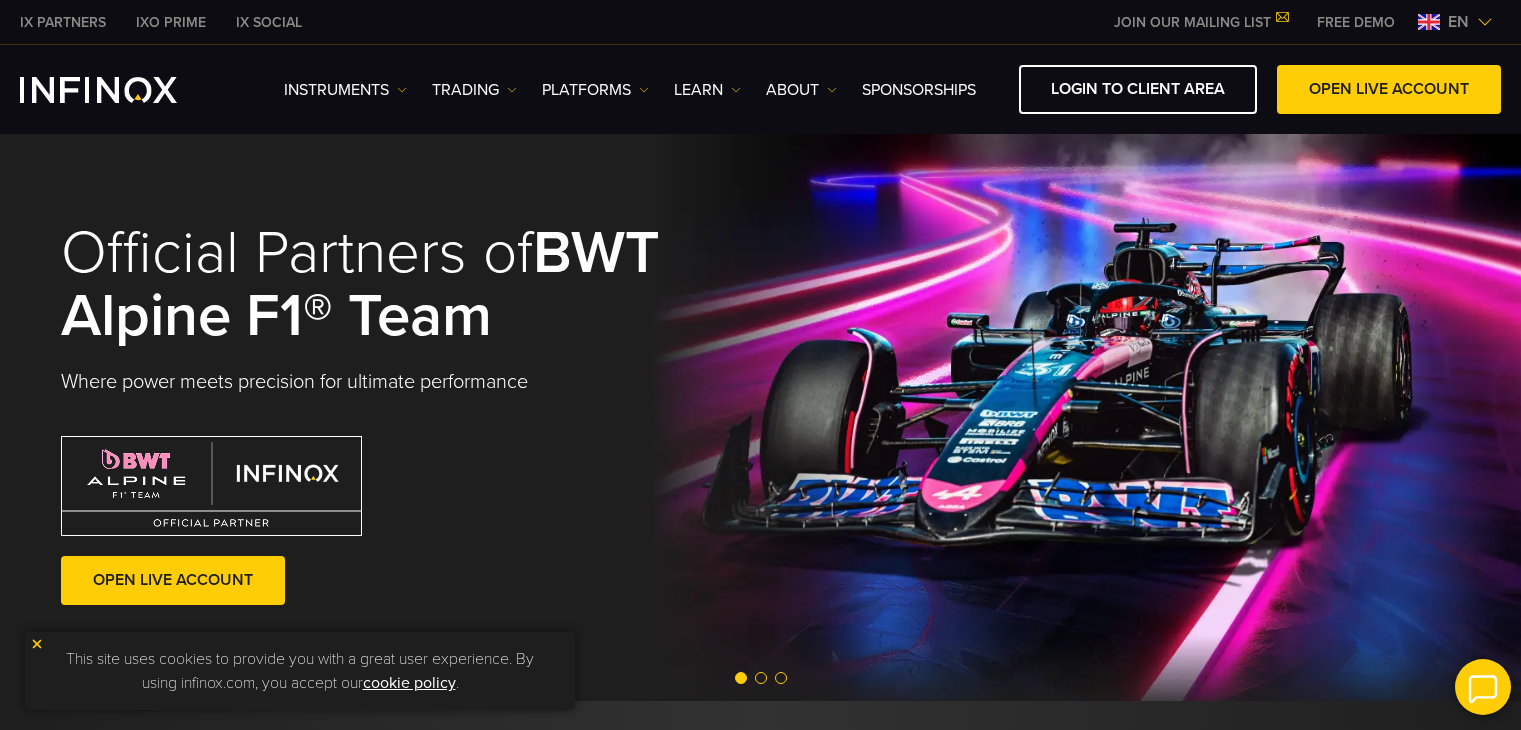 scroll, scrollTop: 0, scrollLeft: 0, axis: both 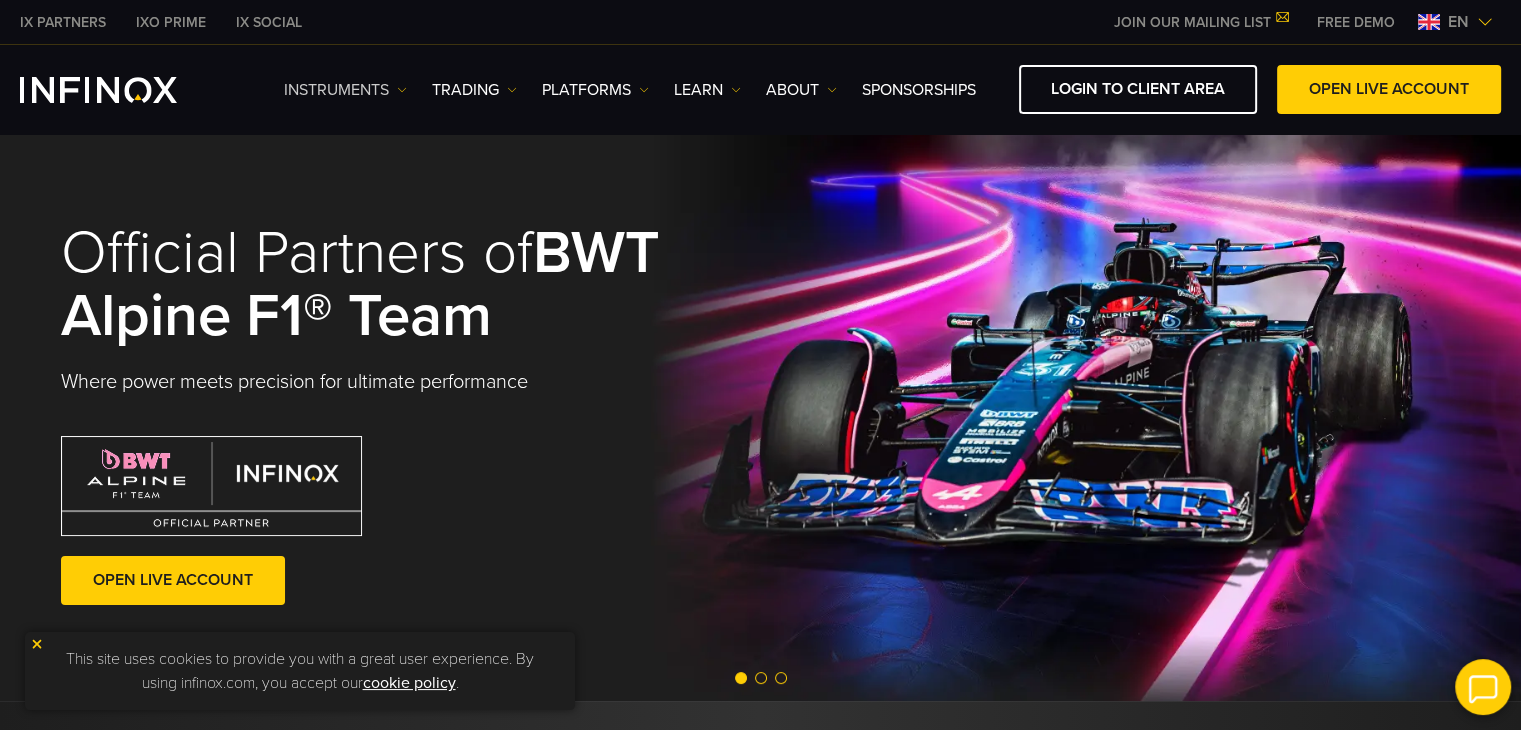 click on "Instruments" at bounding box center (345, 90) 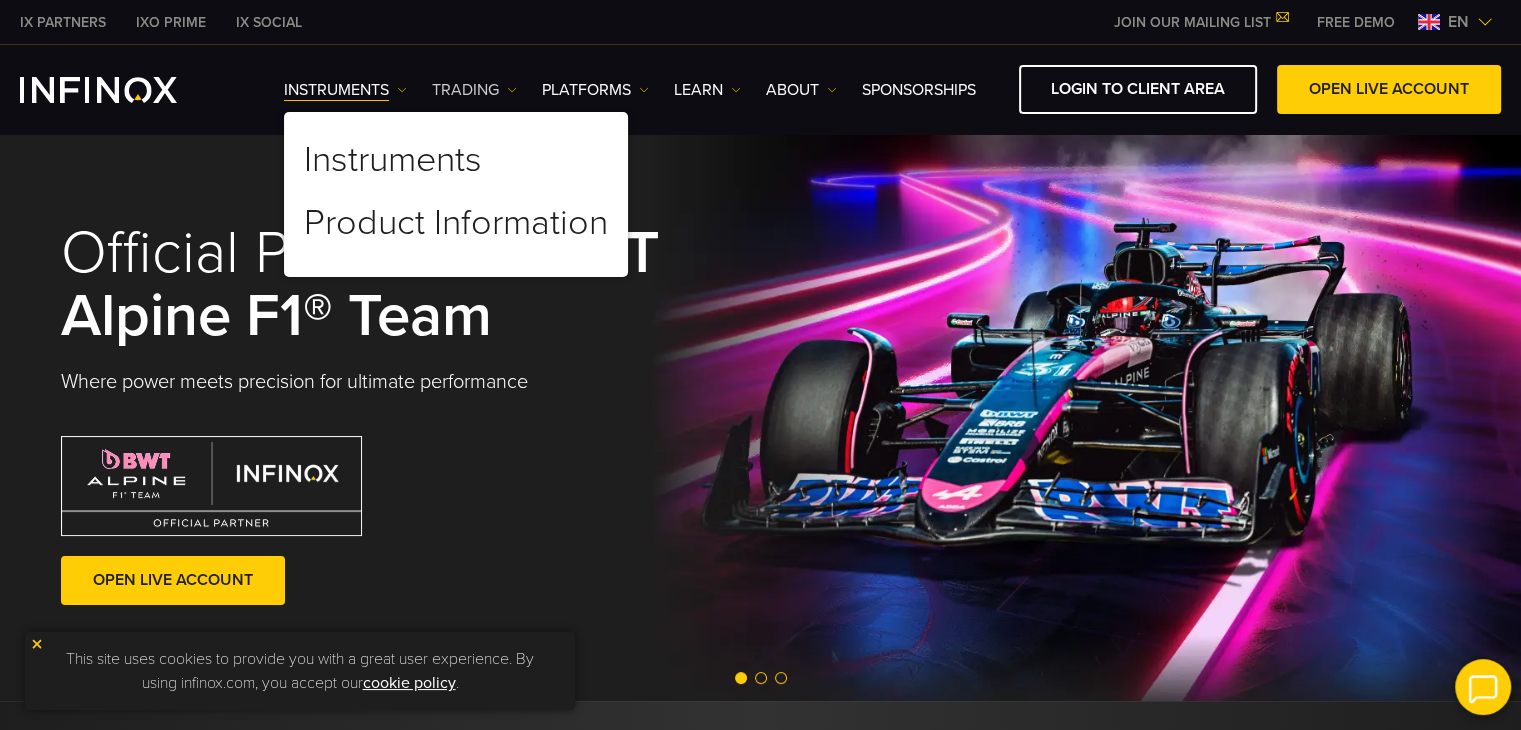 click at bounding box center [402, 90] 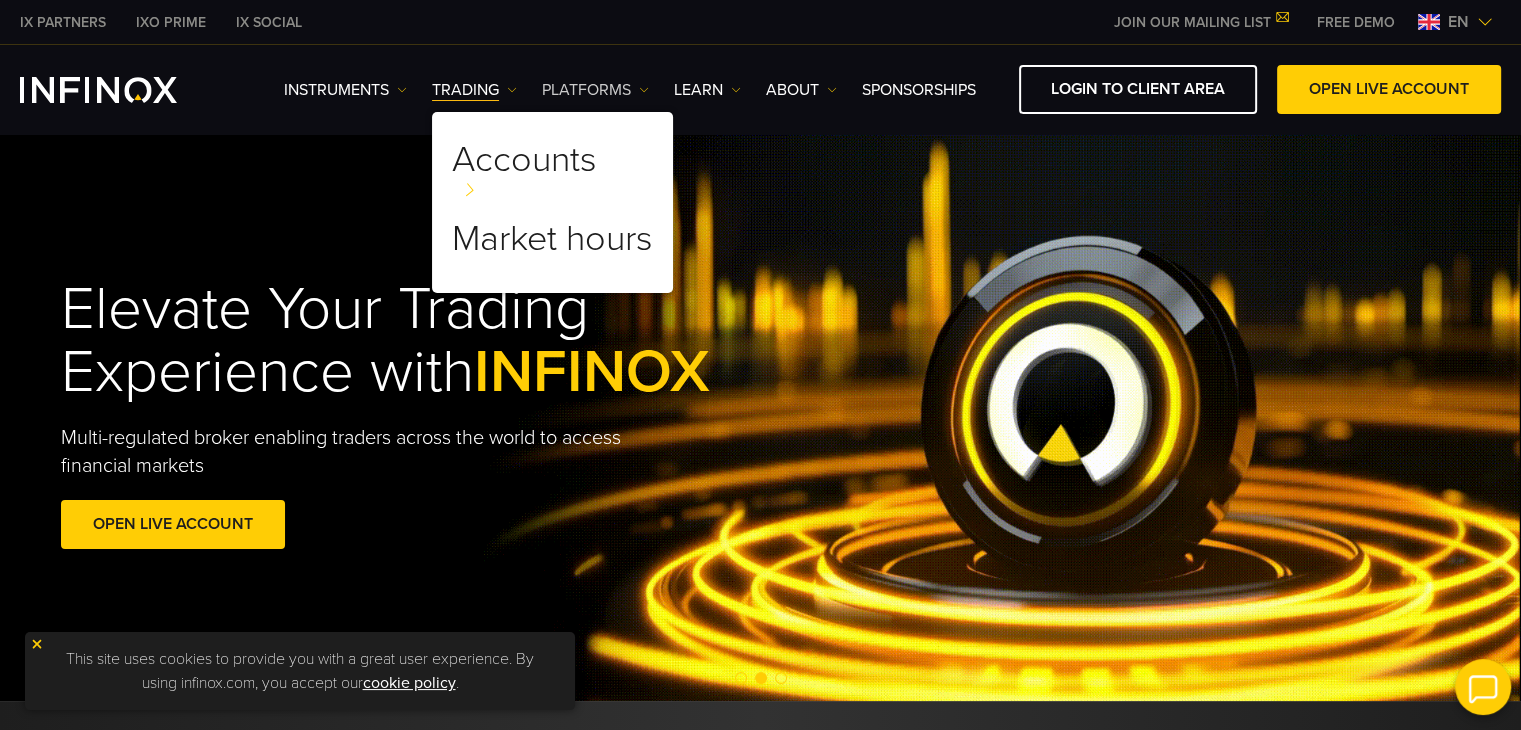 click at bounding box center [402, 90] 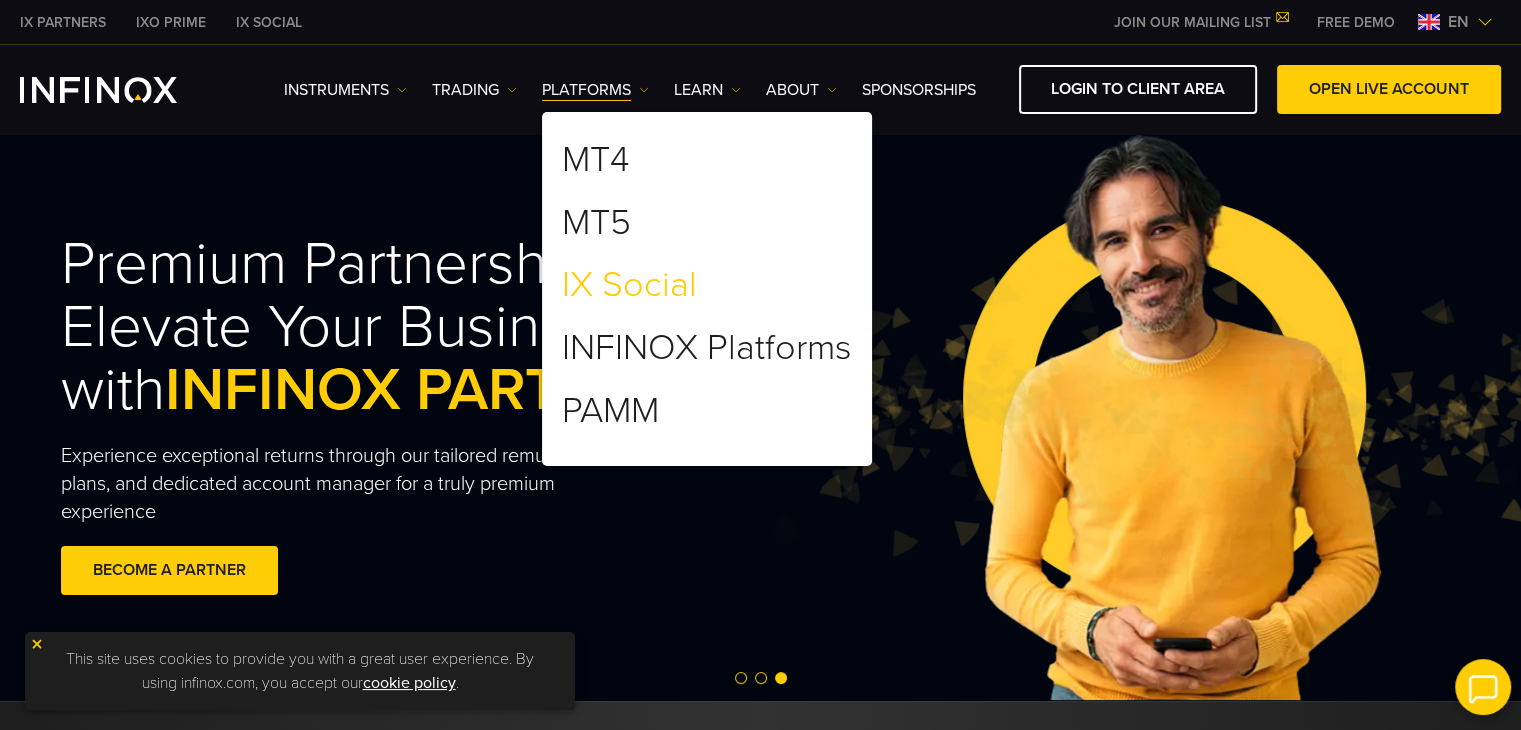 click on "IX Social" at bounding box center (629, 285) 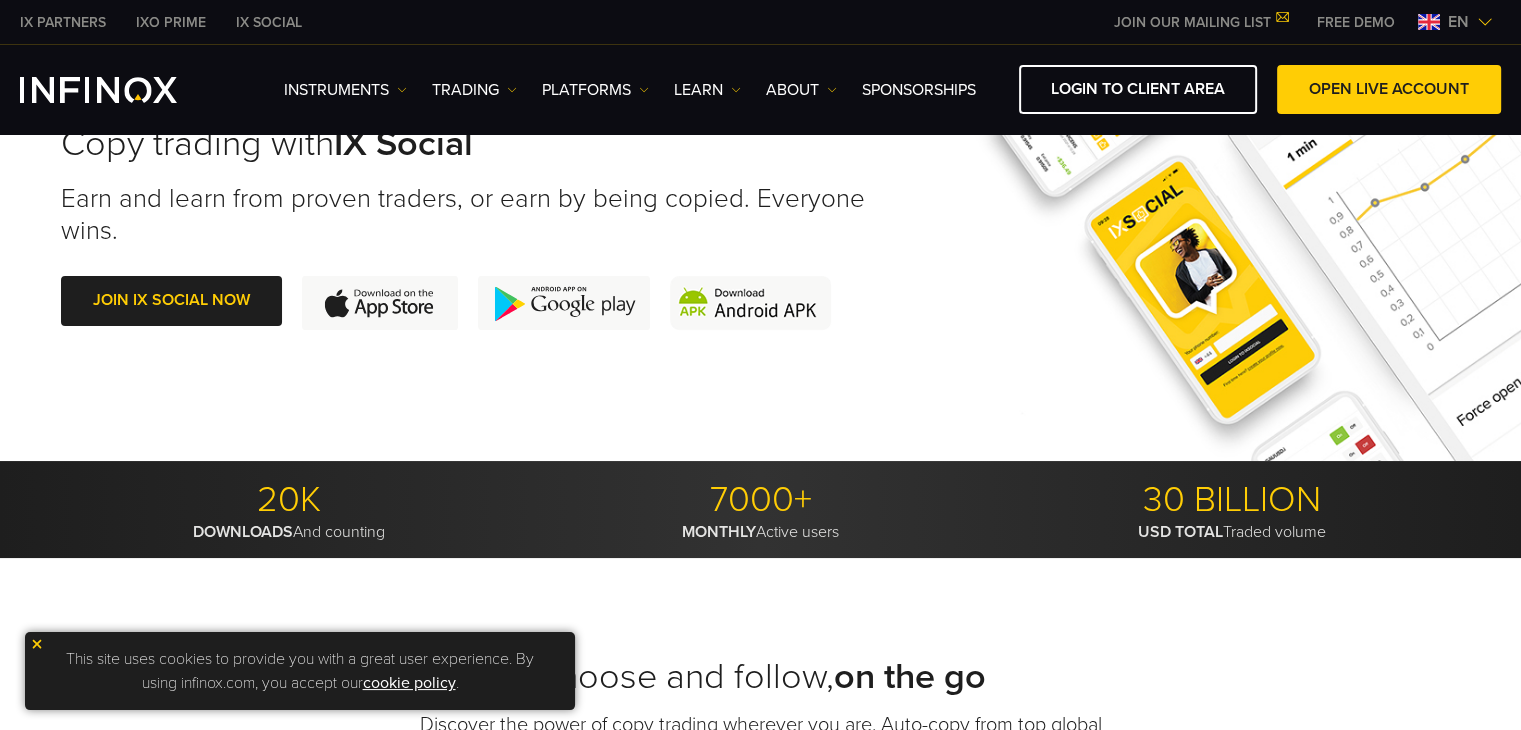 scroll, scrollTop: 300, scrollLeft: 0, axis: vertical 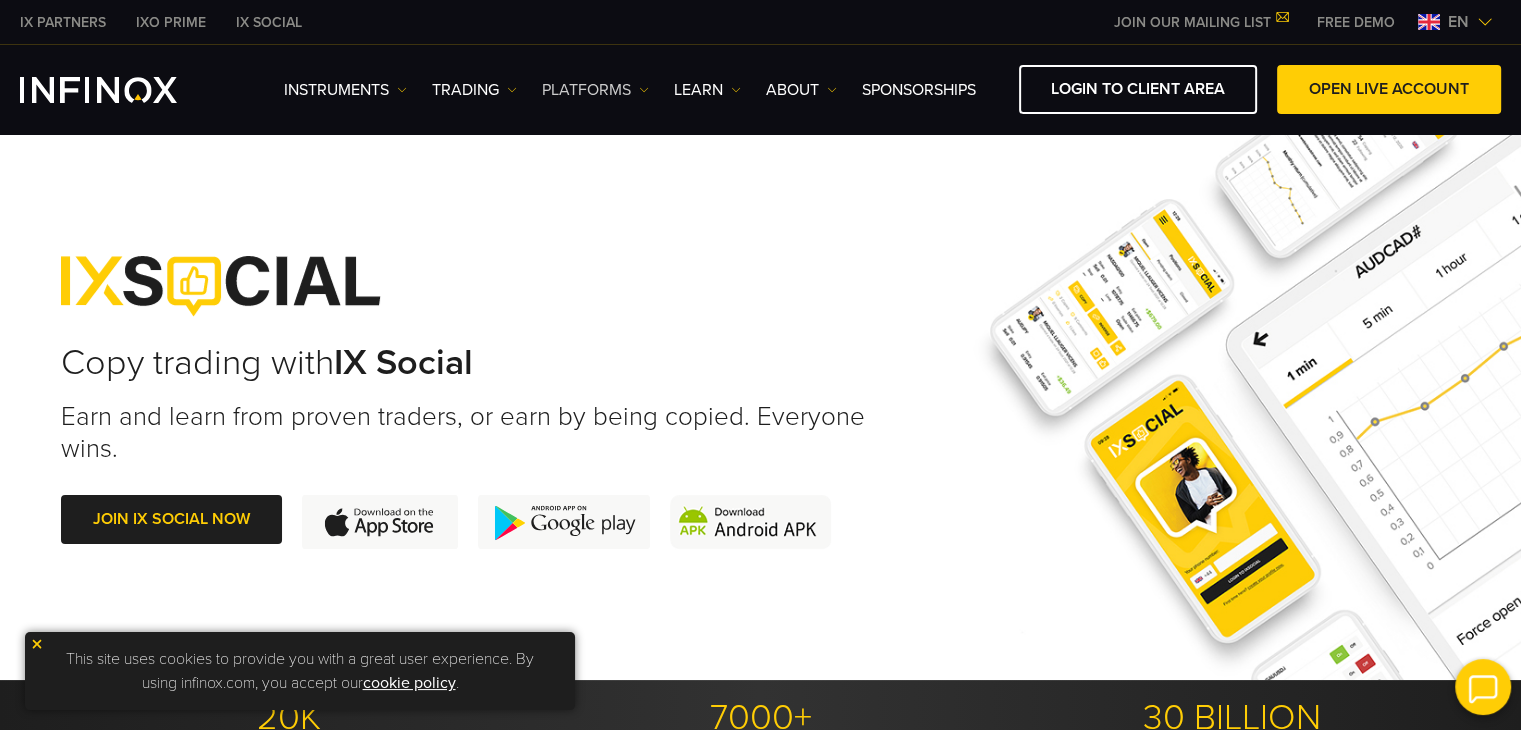 click on "PLATFORMS" at bounding box center [345, 90] 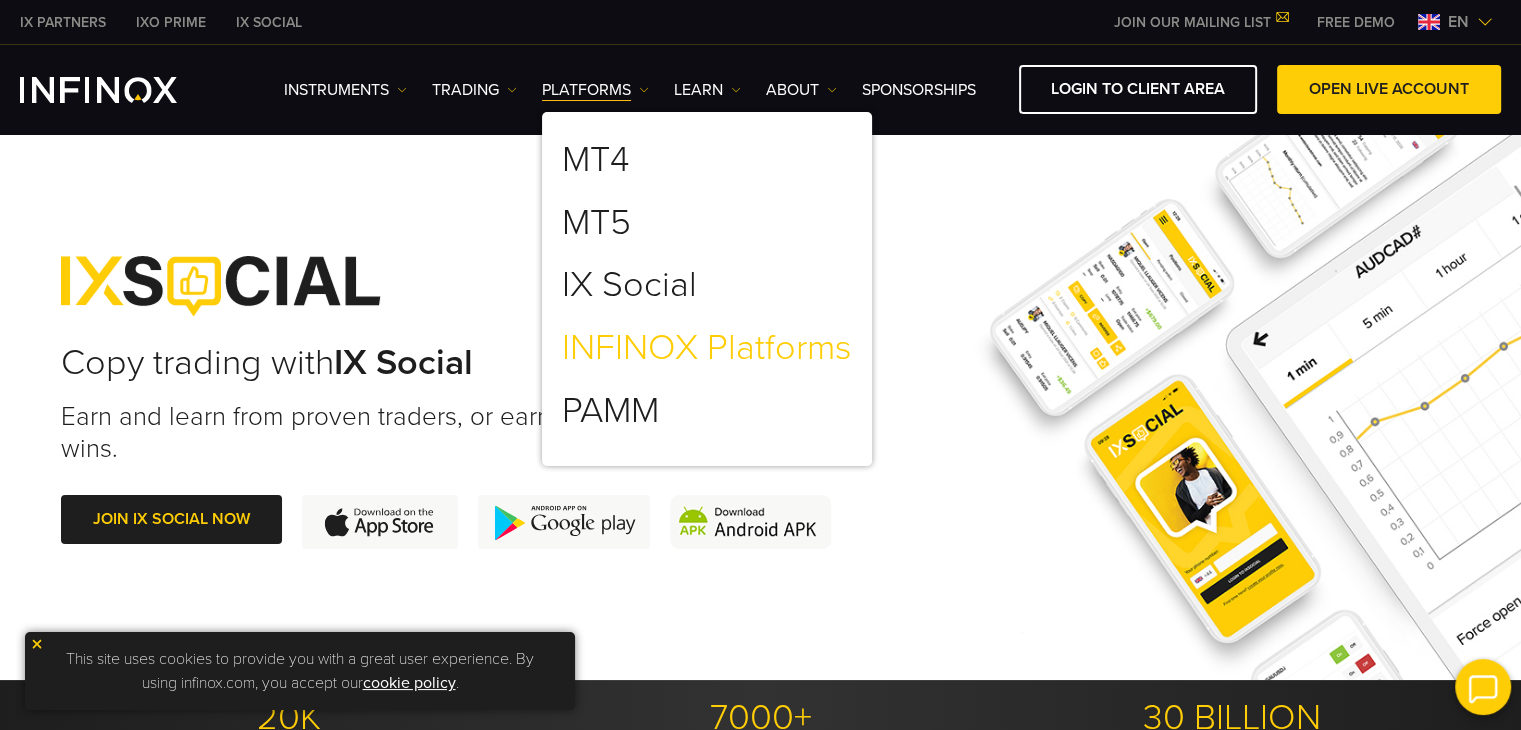 click on "INFINOX Platforms" at bounding box center [707, 348] 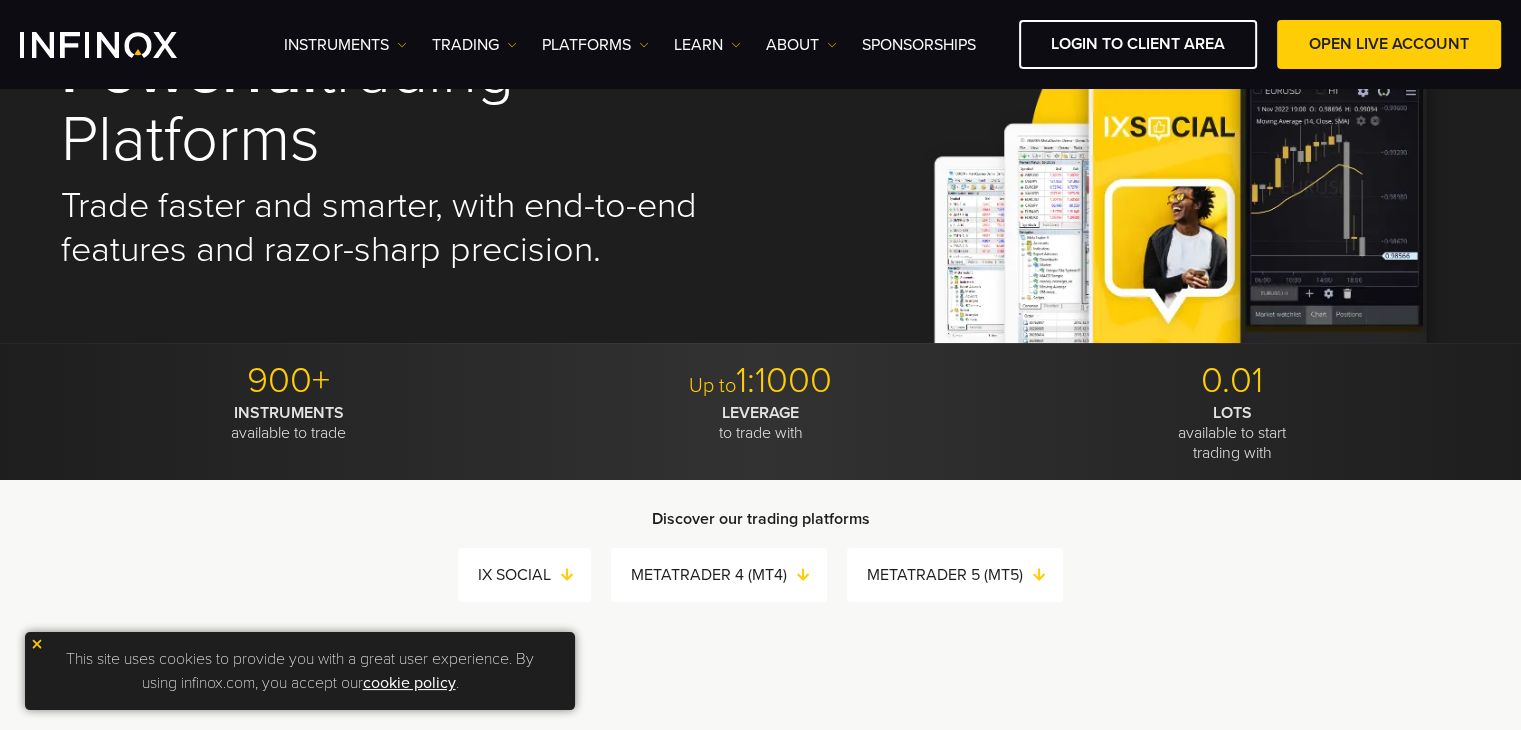 scroll, scrollTop: 300, scrollLeft: 0, axis: vertical 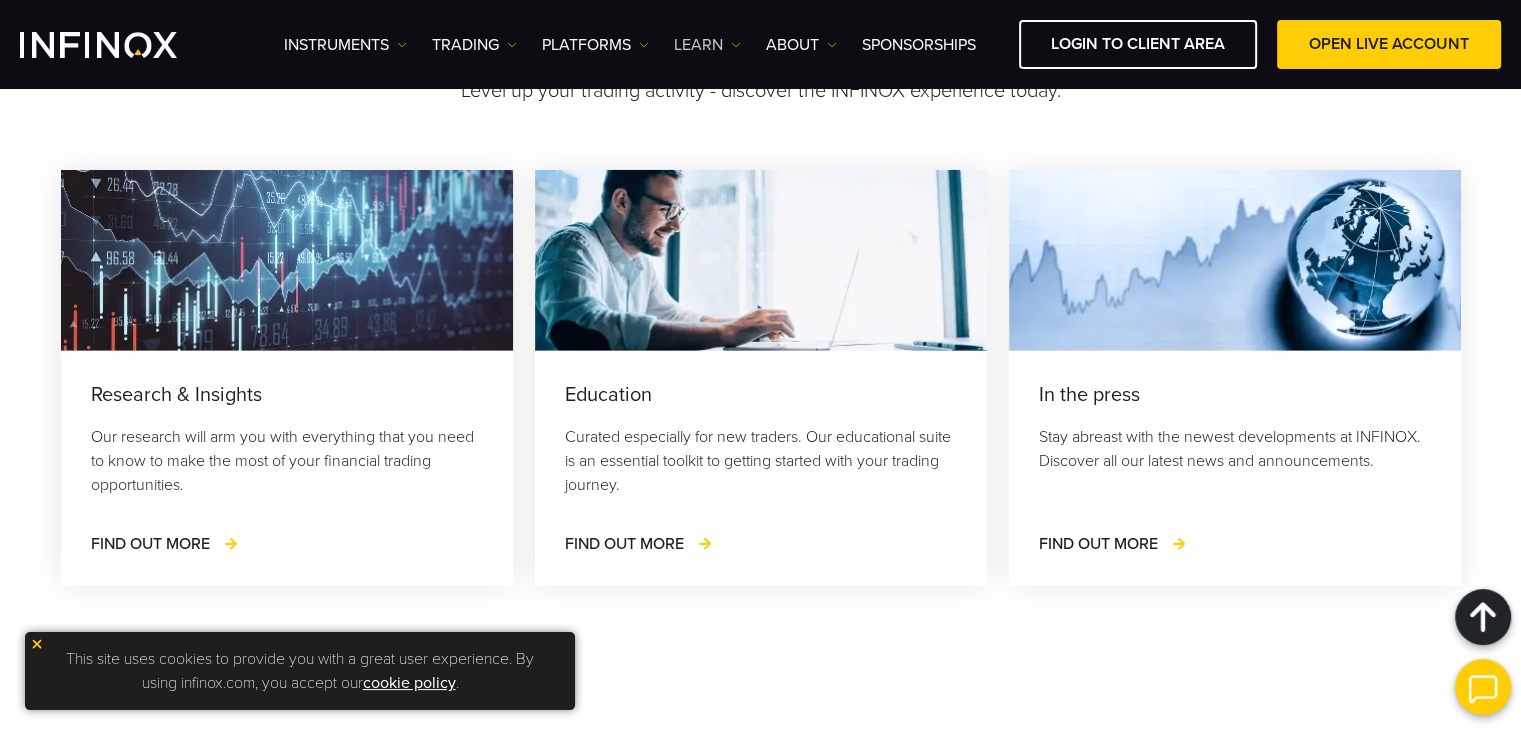 click at bounding box center (402, 45) 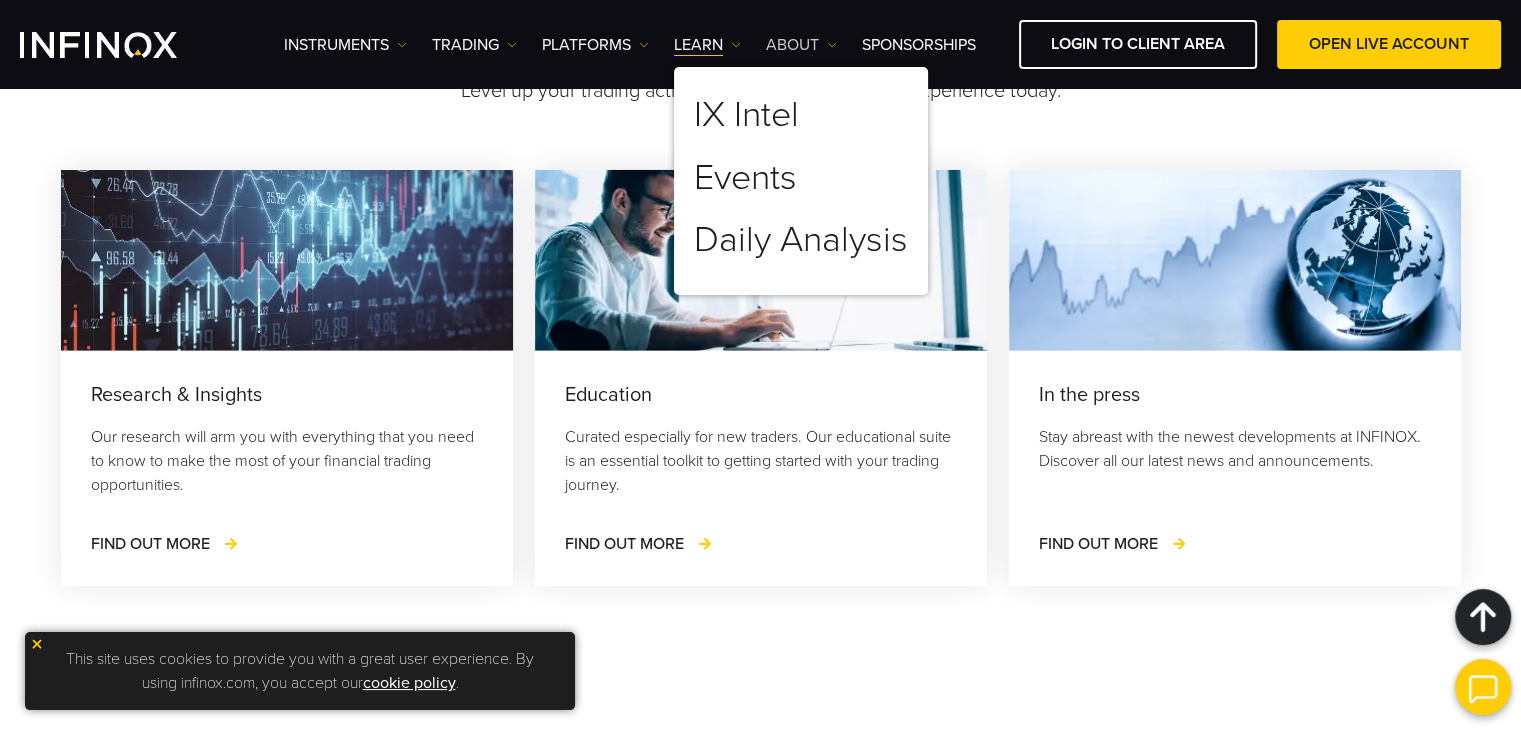 click at bounding box center [402, 45] 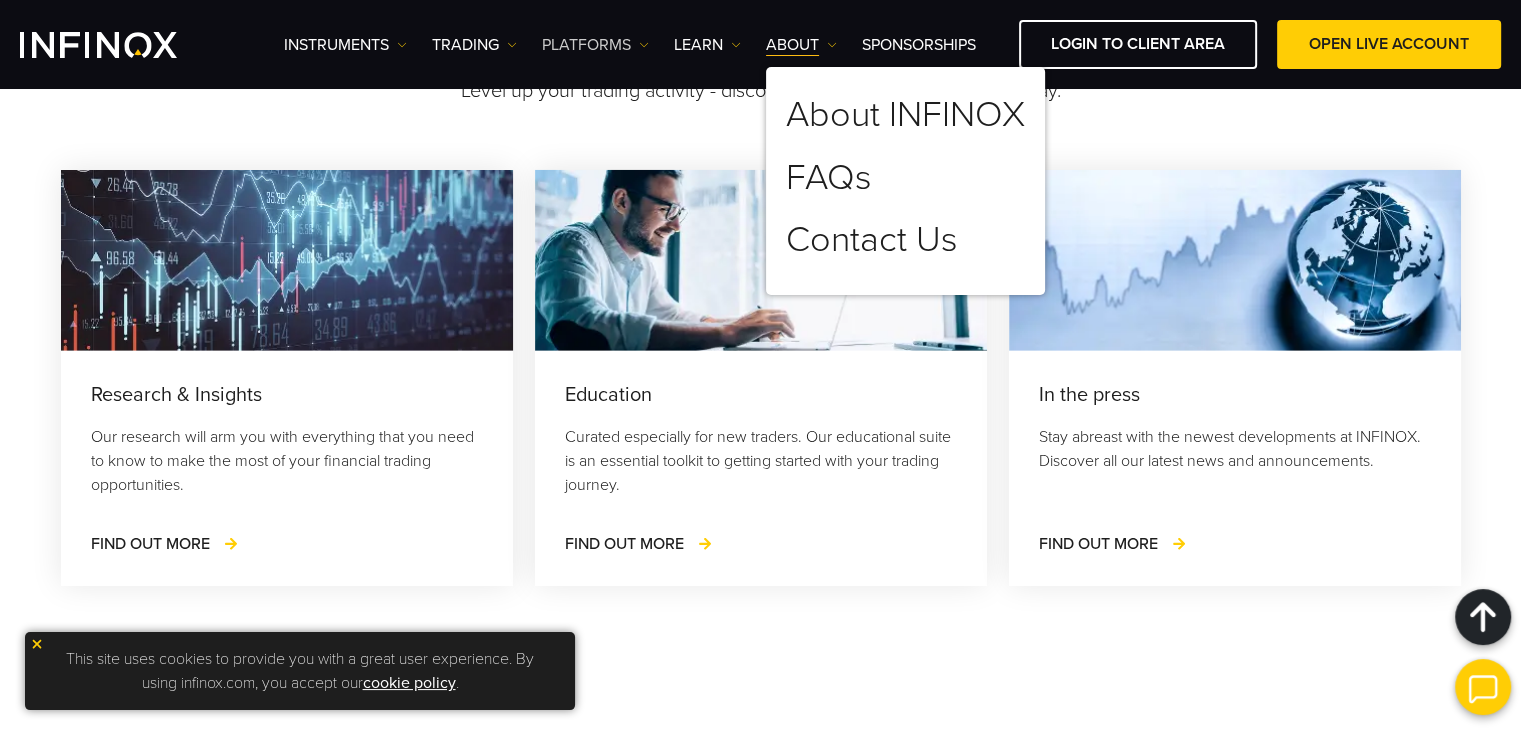 click at bounding box center [402, 45] 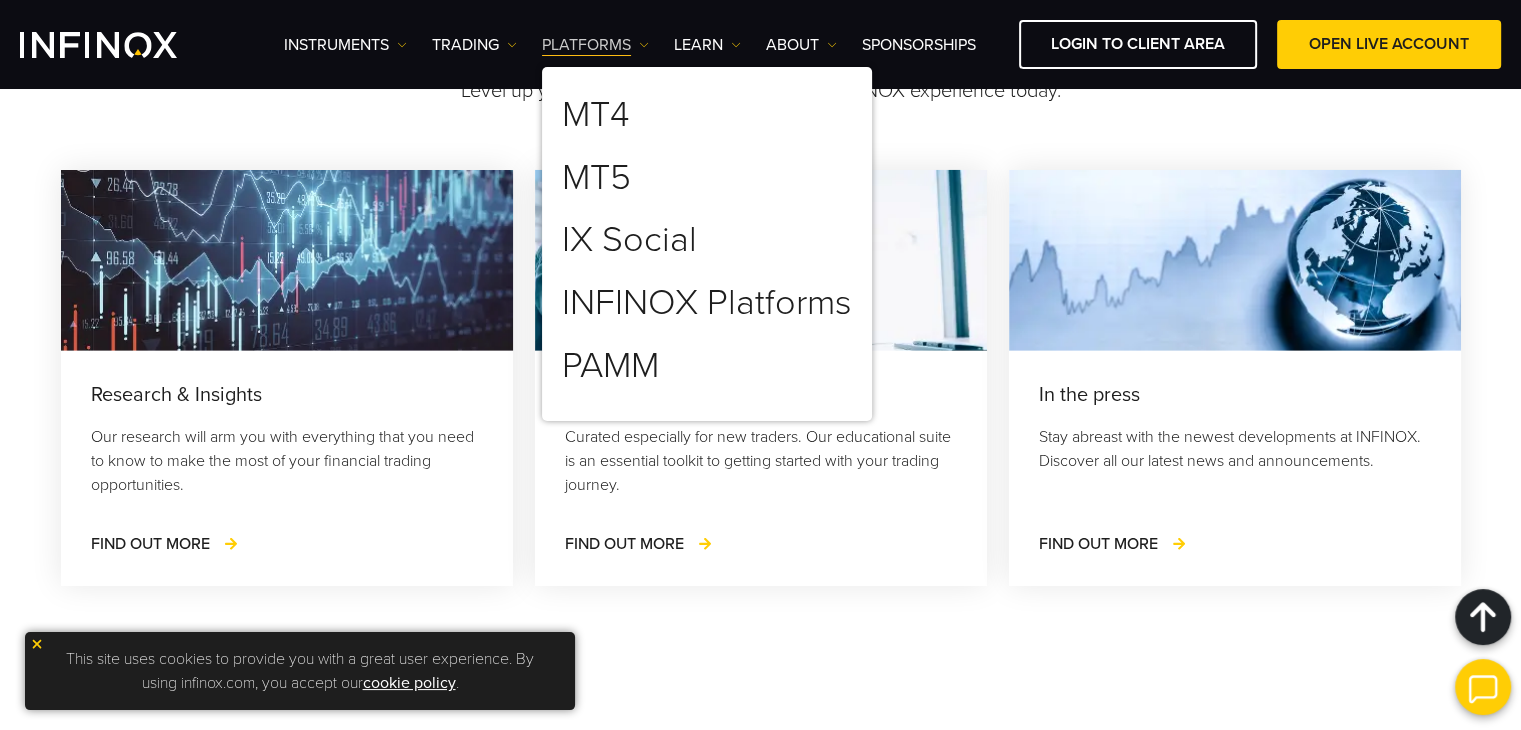 scroll, scrollTop: 0, scrollLeft: 0, axis: both 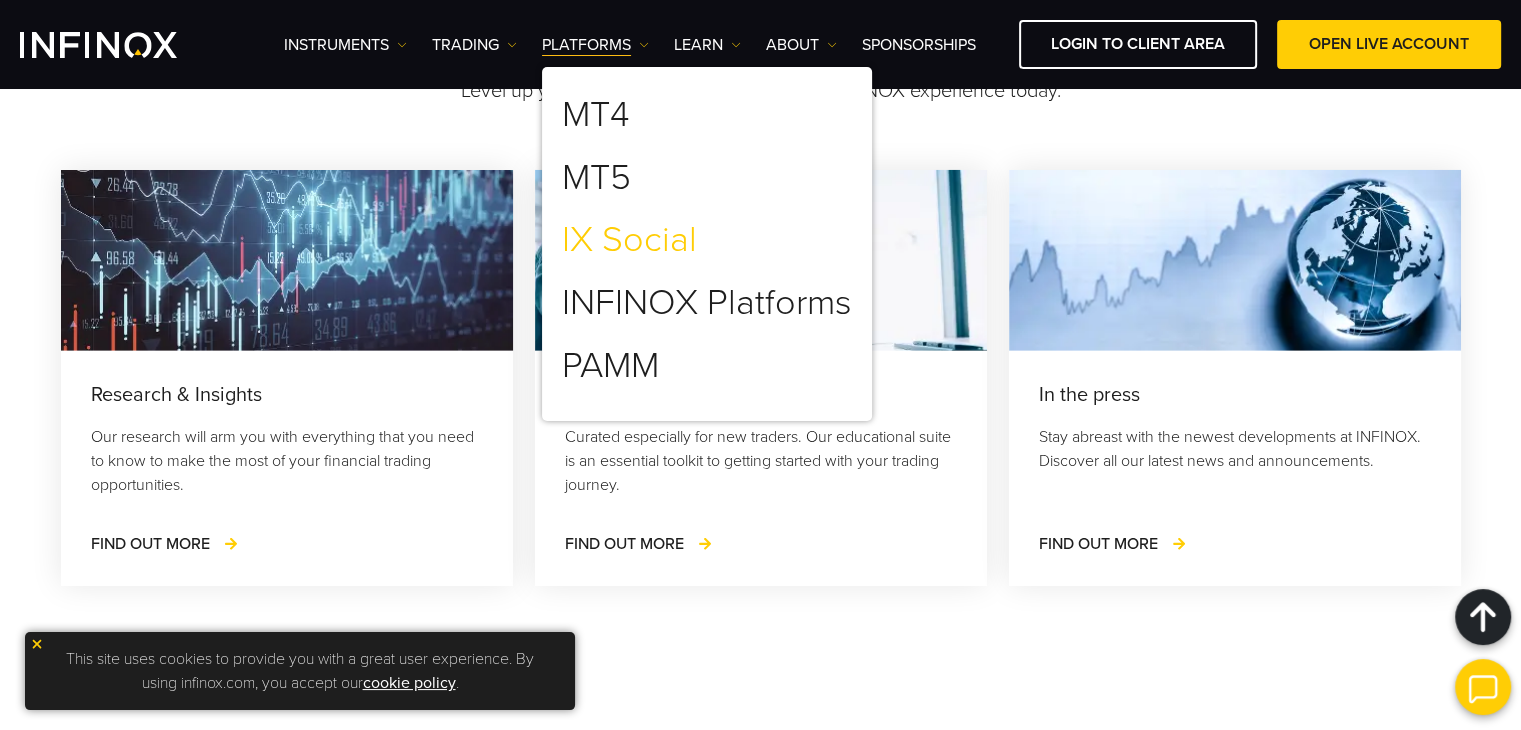 click on "IX Social" at bounding box center [629, 240] 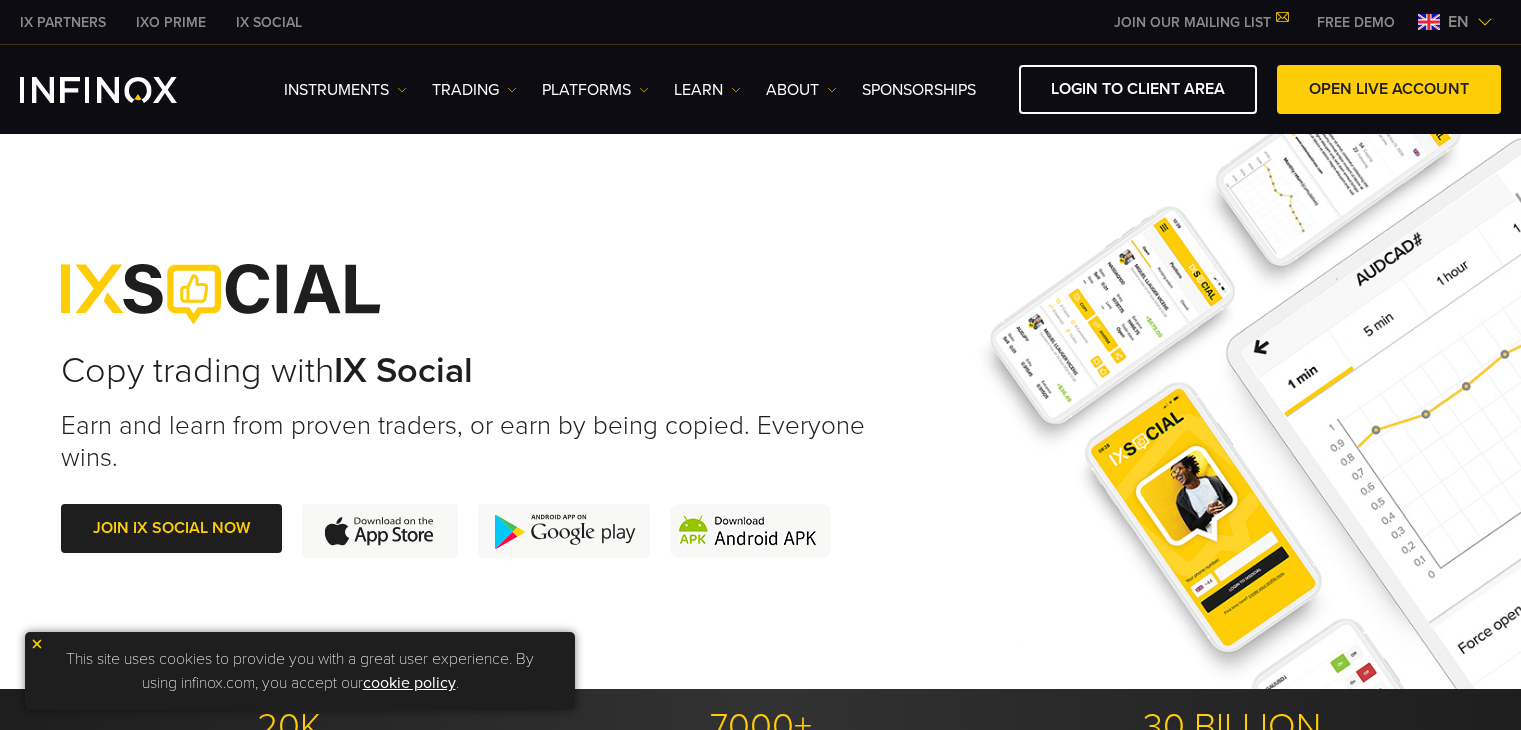 scroll, scrollTop: 0, scrollLeft: 0, axis: both 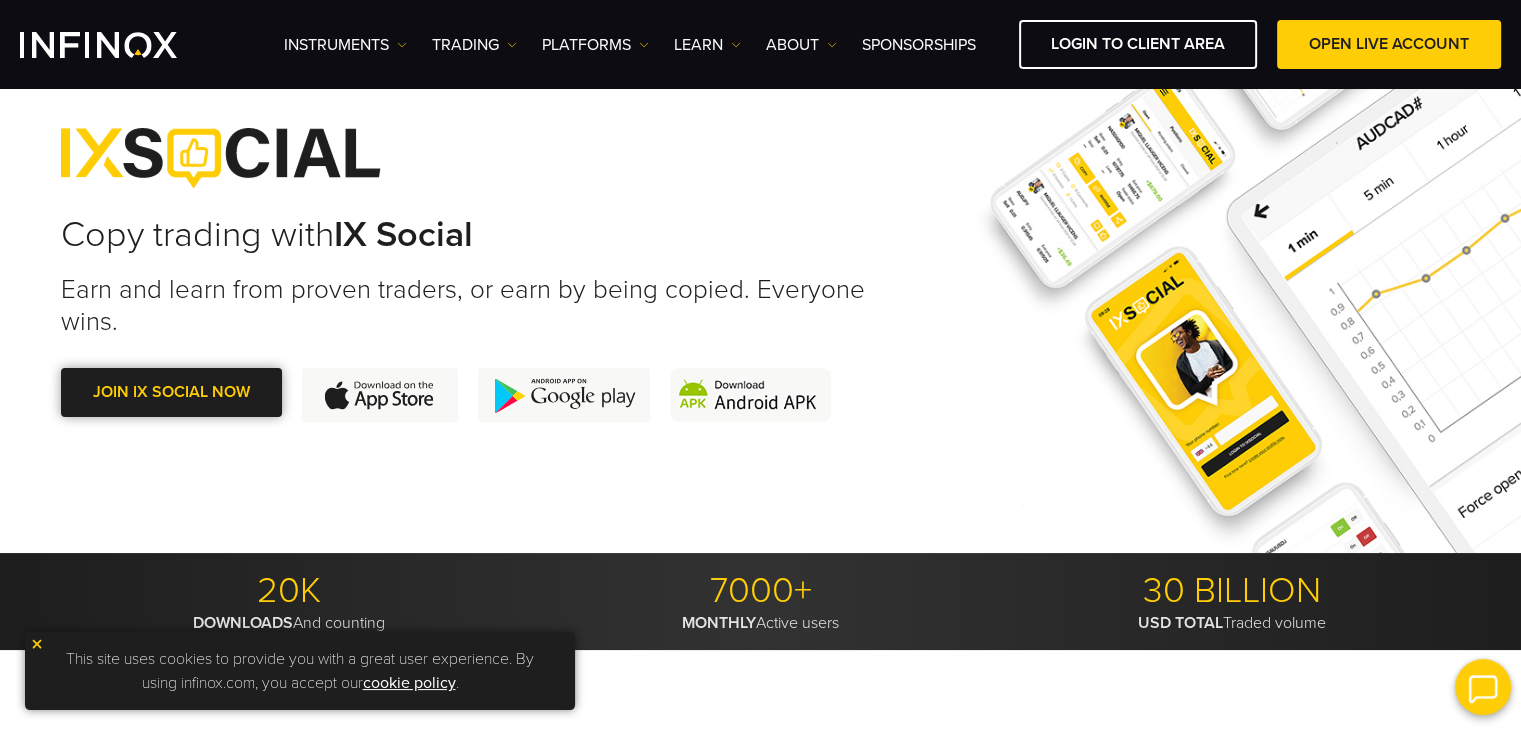 click at bounding box center [171, 392] 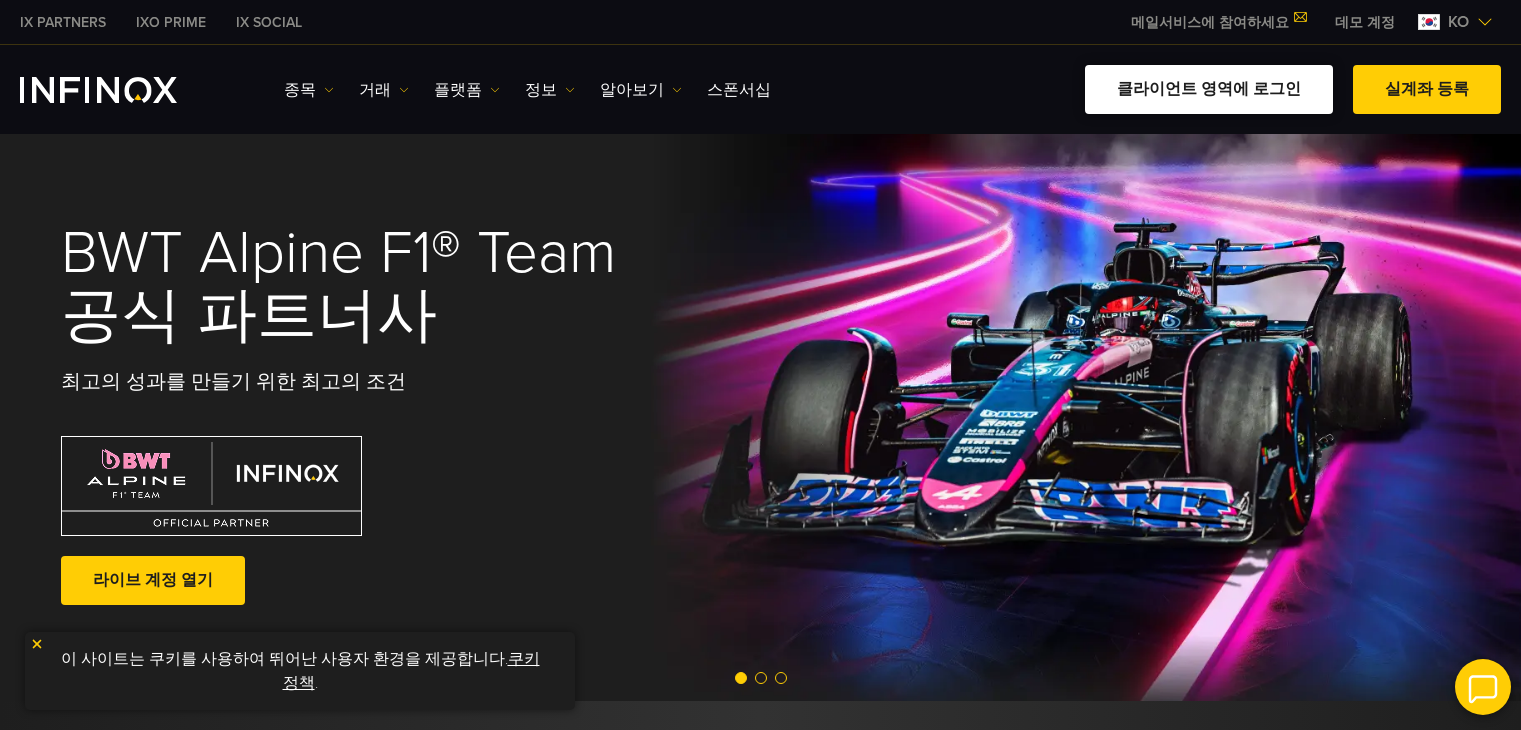 scroll, scrollTop: 0, scrollLeft: 0, axis: both 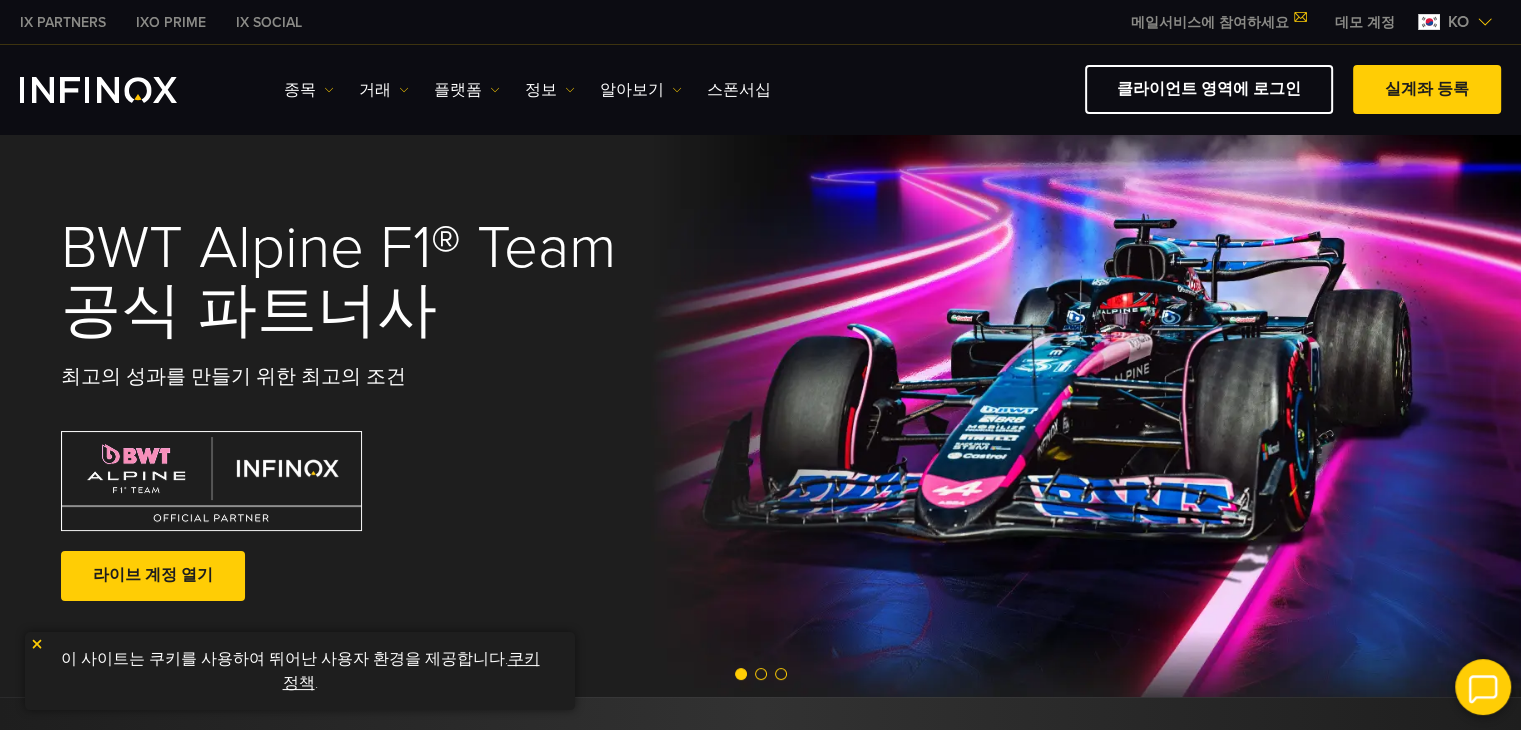 click on "IXO PRIME" at bounding box center (171, 22) 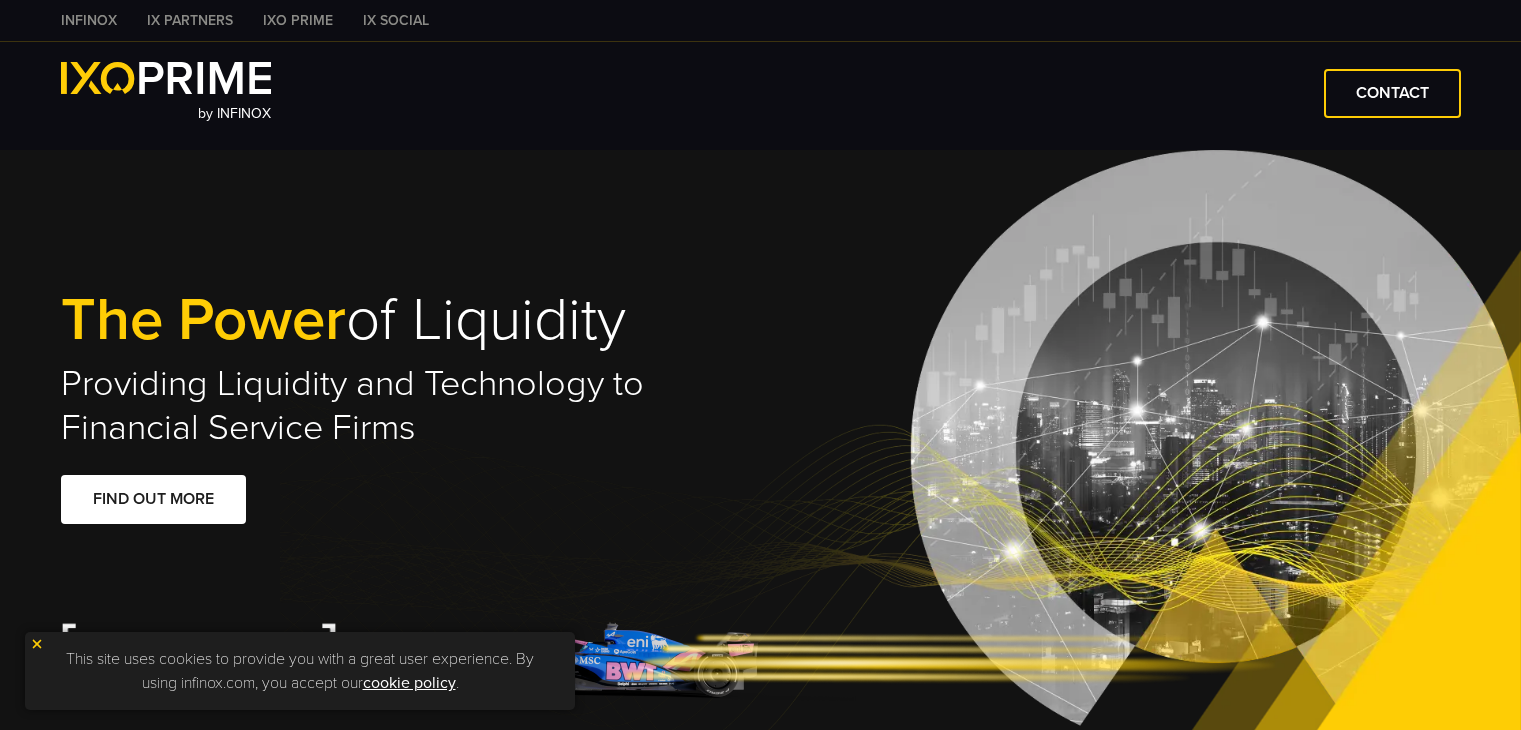 scroll, scrollTop: 0, scrollLeft: 0, axis: both 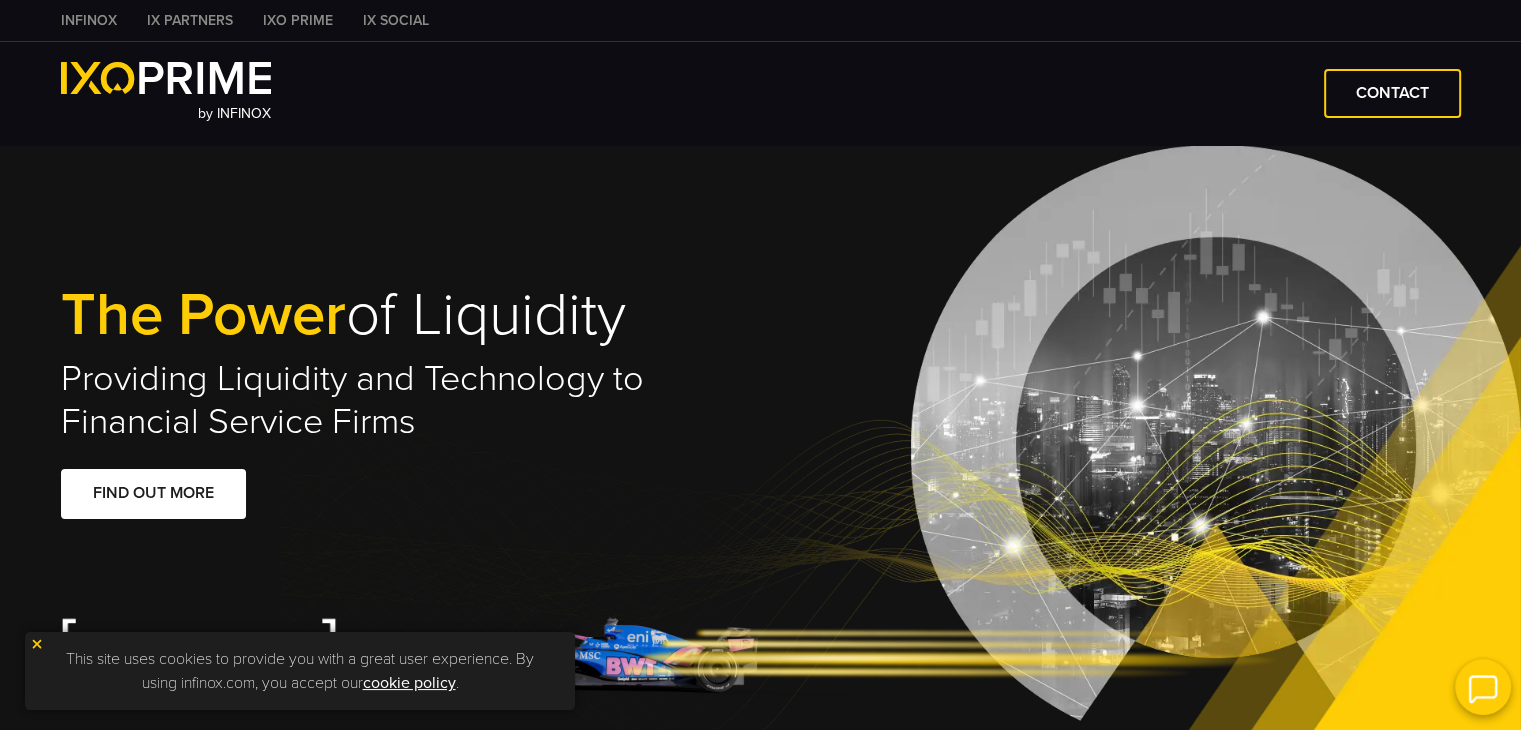 click on "INFINOX" at bounding box center (89, 20) 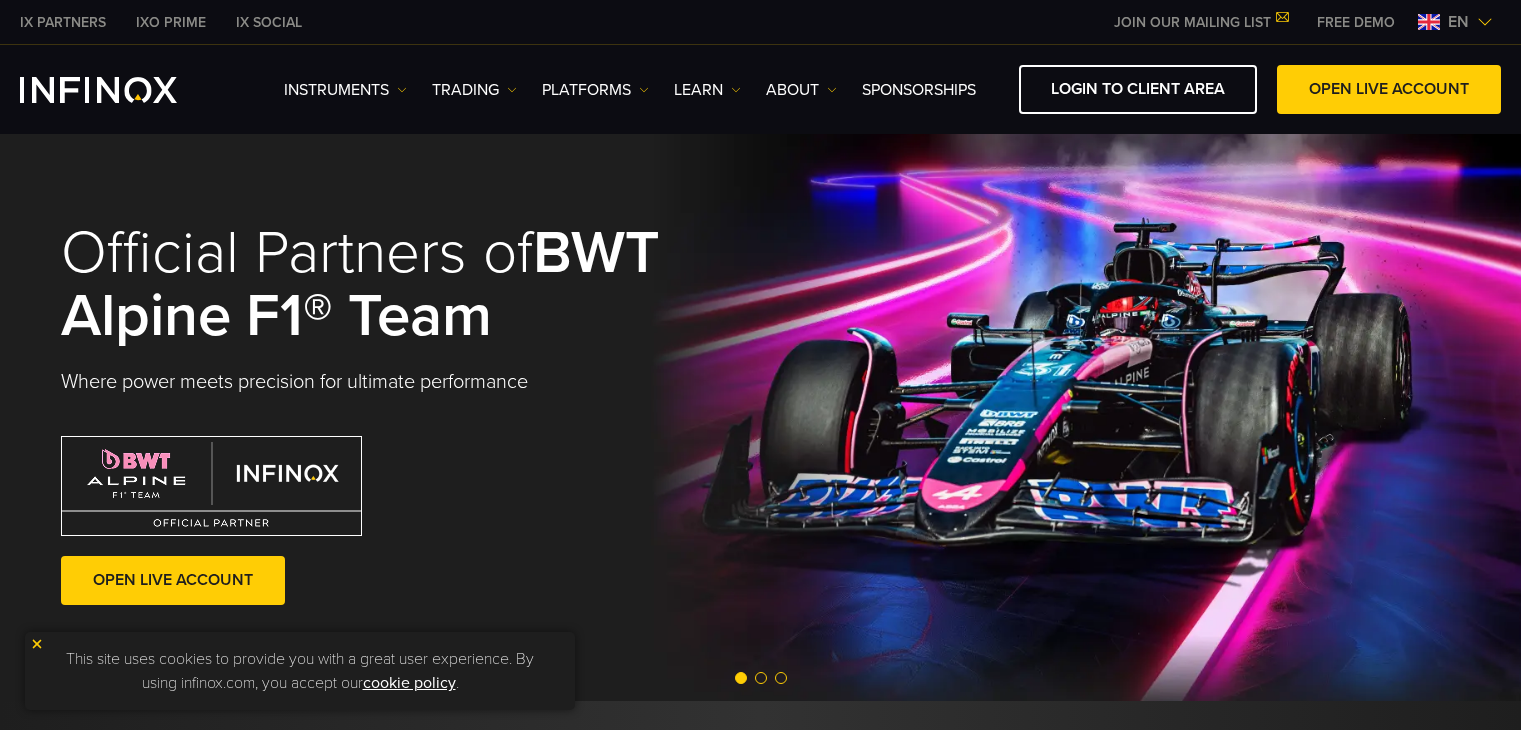 scroll, scrollTop: 0, scrollLeft: 0, axis: both 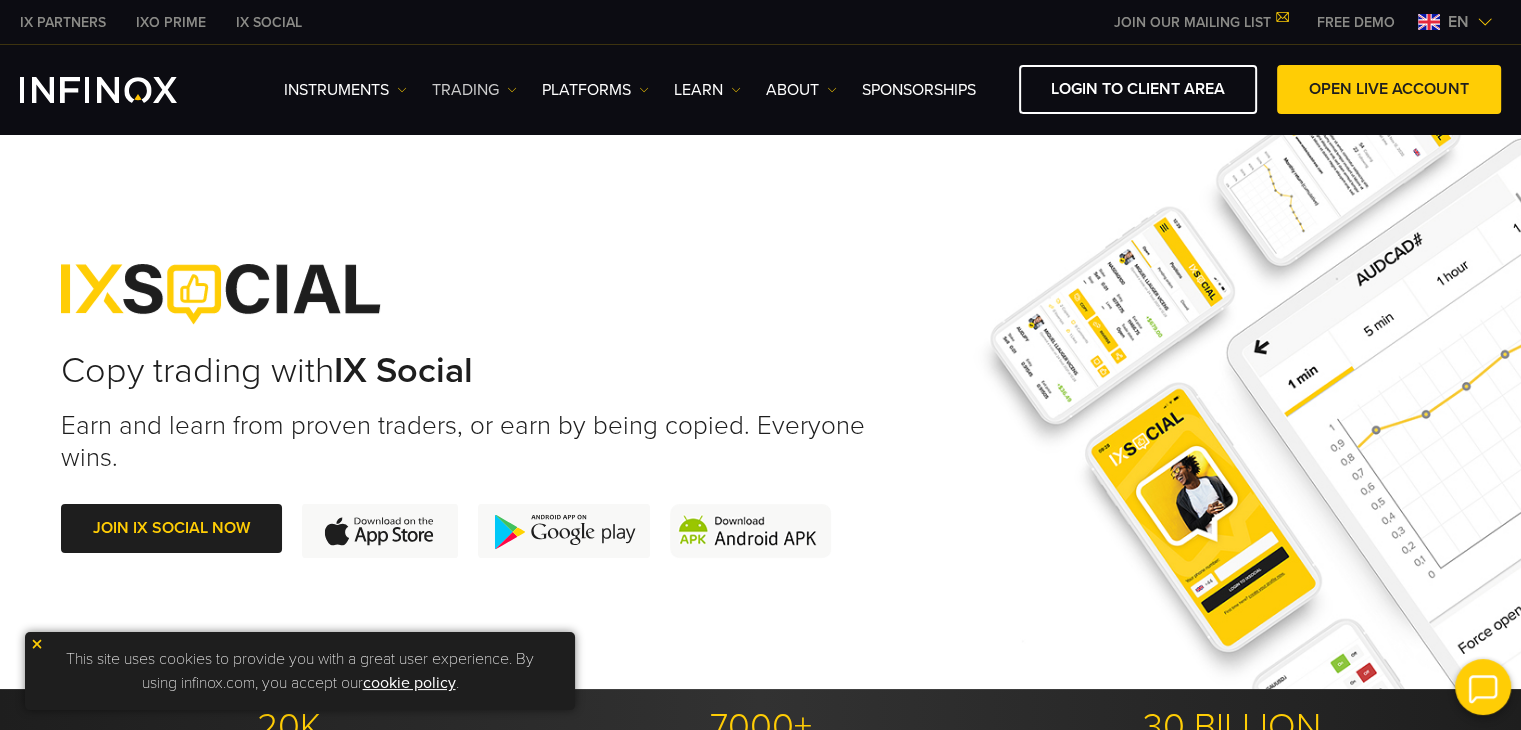 click on "TRADING" at bounding box center (345, 90) 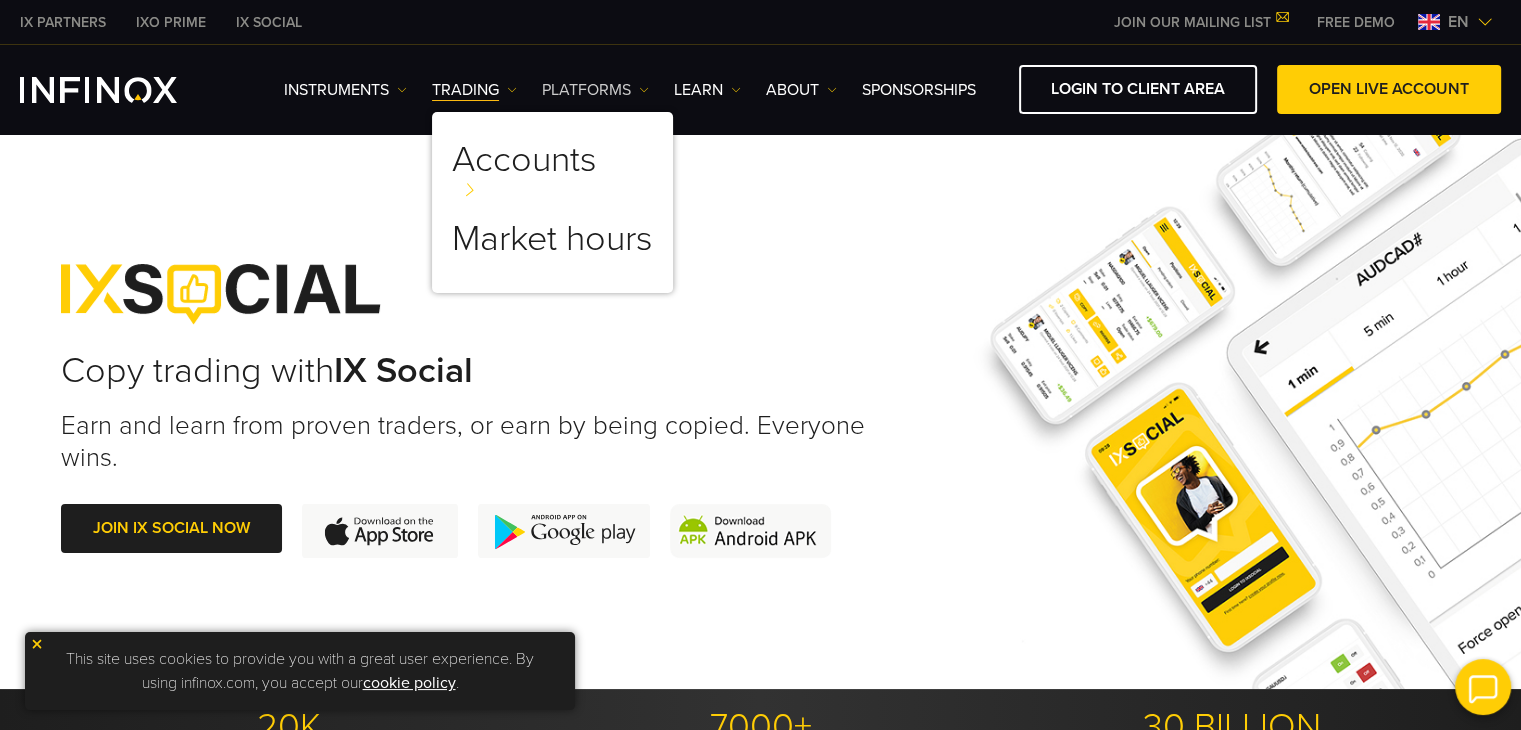 click on "PLATFORMS" at bounding box center (345, 90) 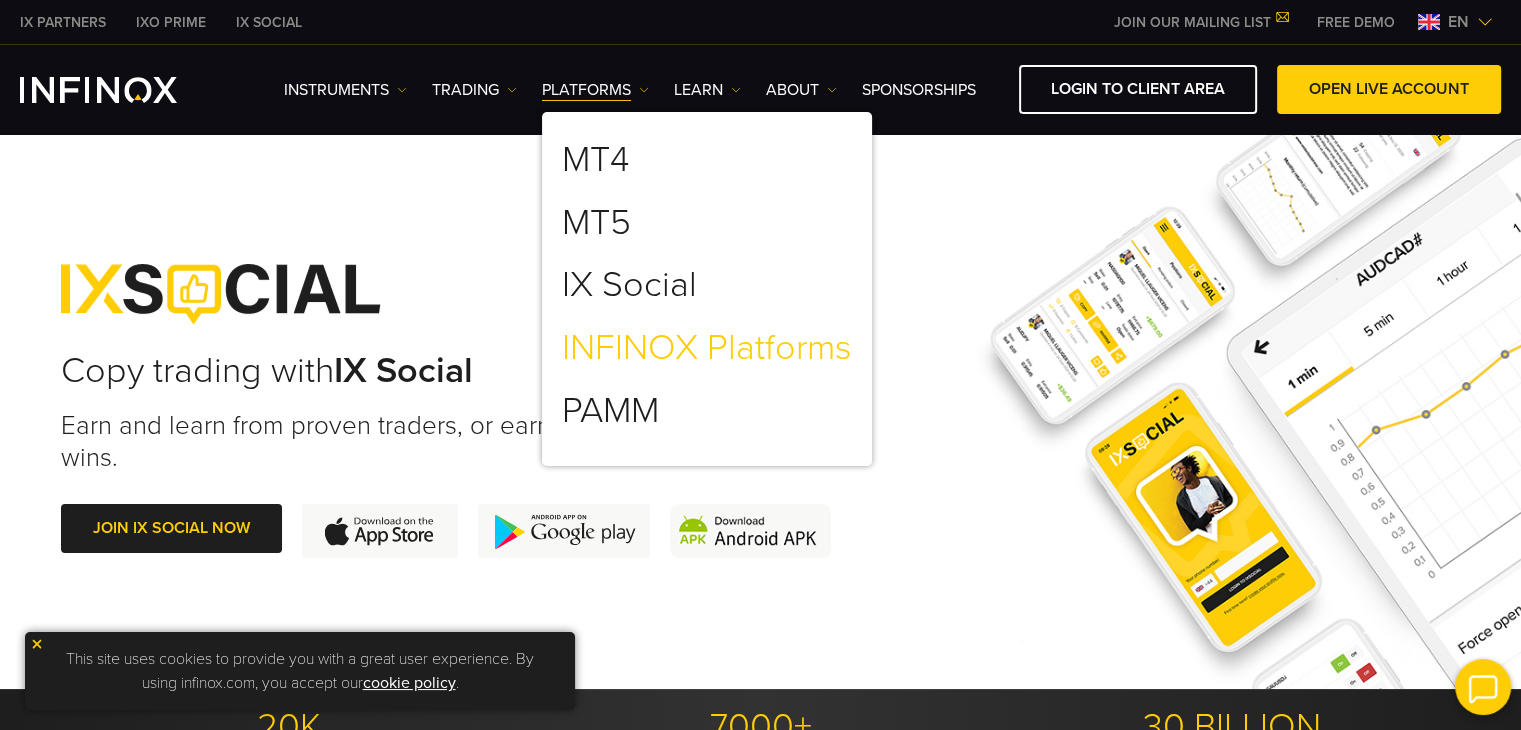 click on "INFINOX Platforms" at bounding box center (707, 348) 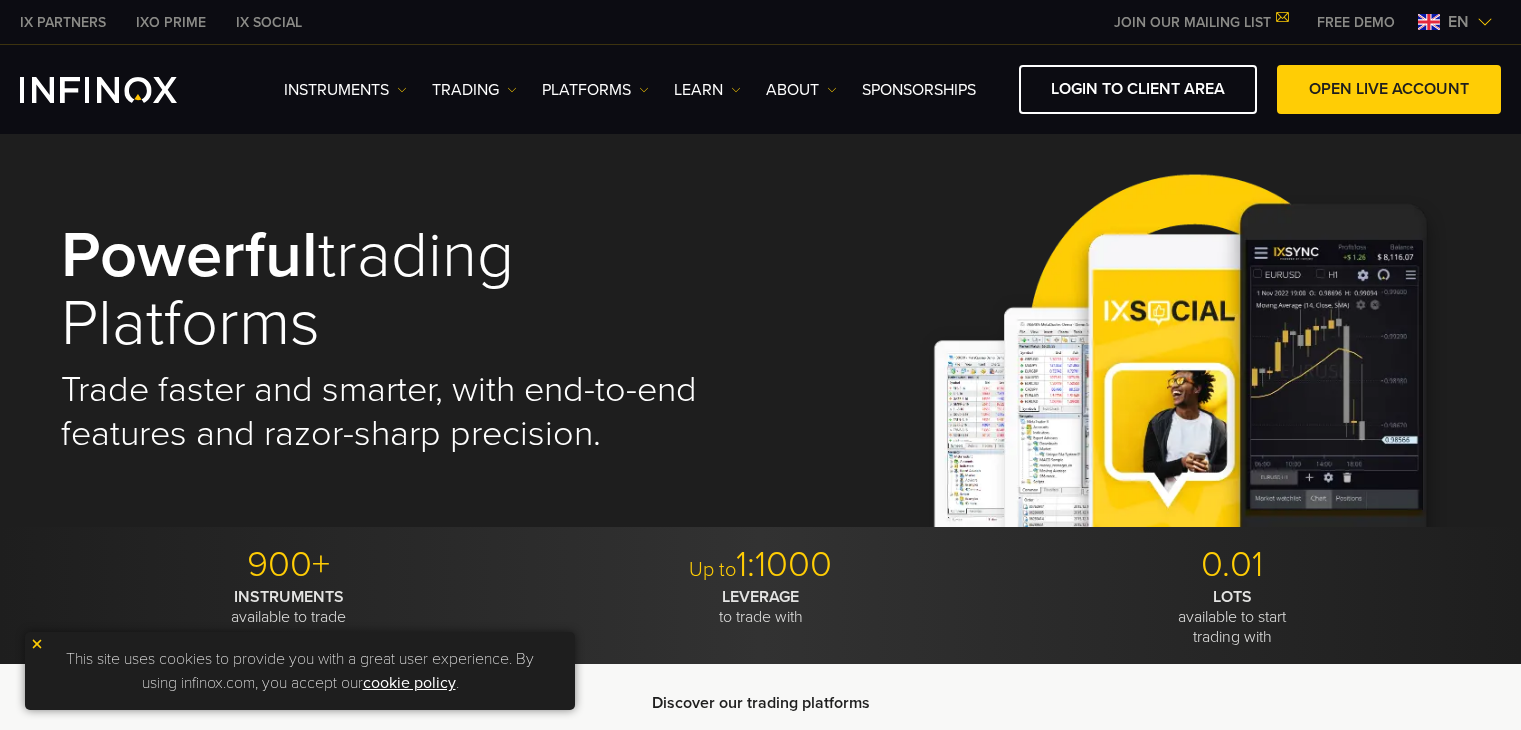 scroll, scrollTop: 0, scrollLeft: 0, axis: both 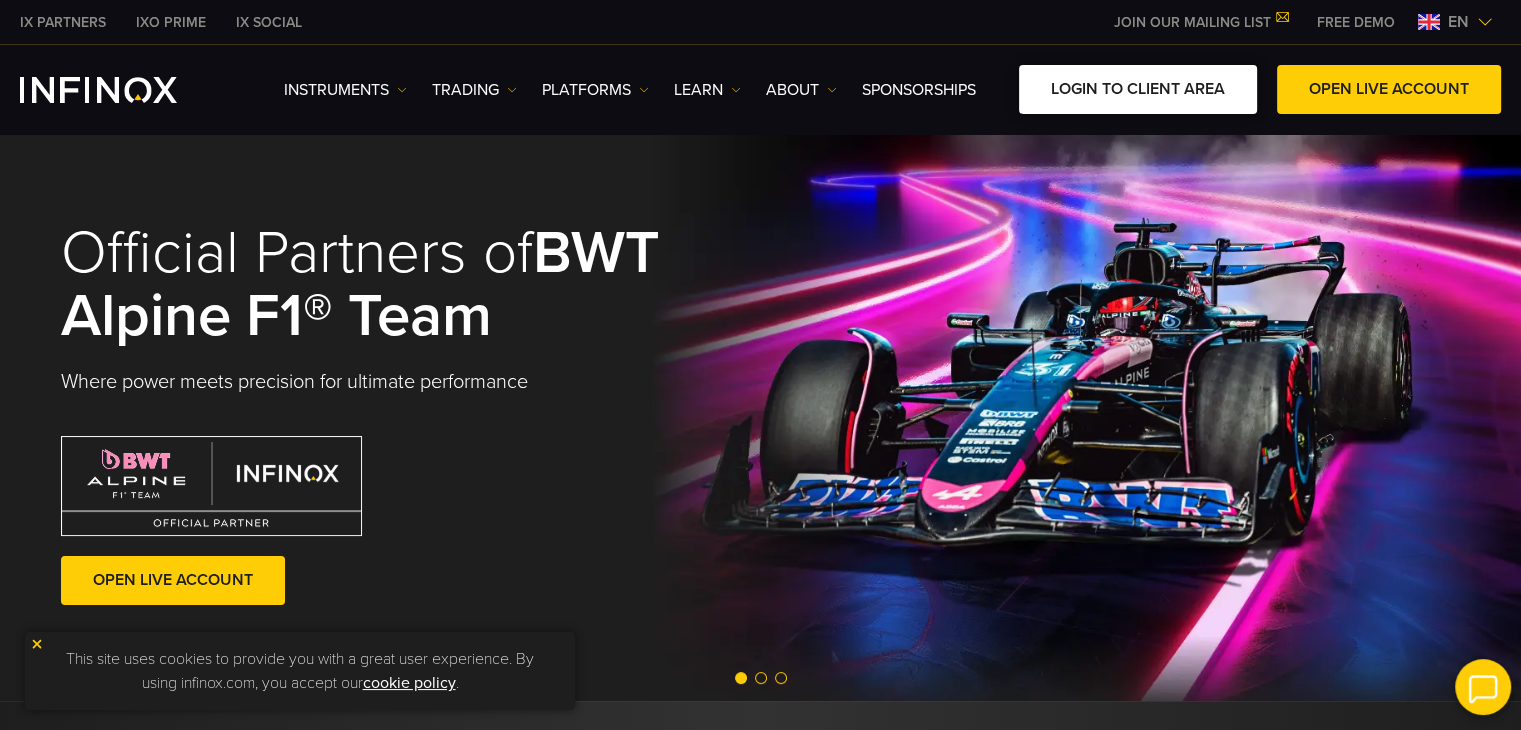 click on "LOGIN TO CLIENT AREA" at bounding box center (1138, 89) 